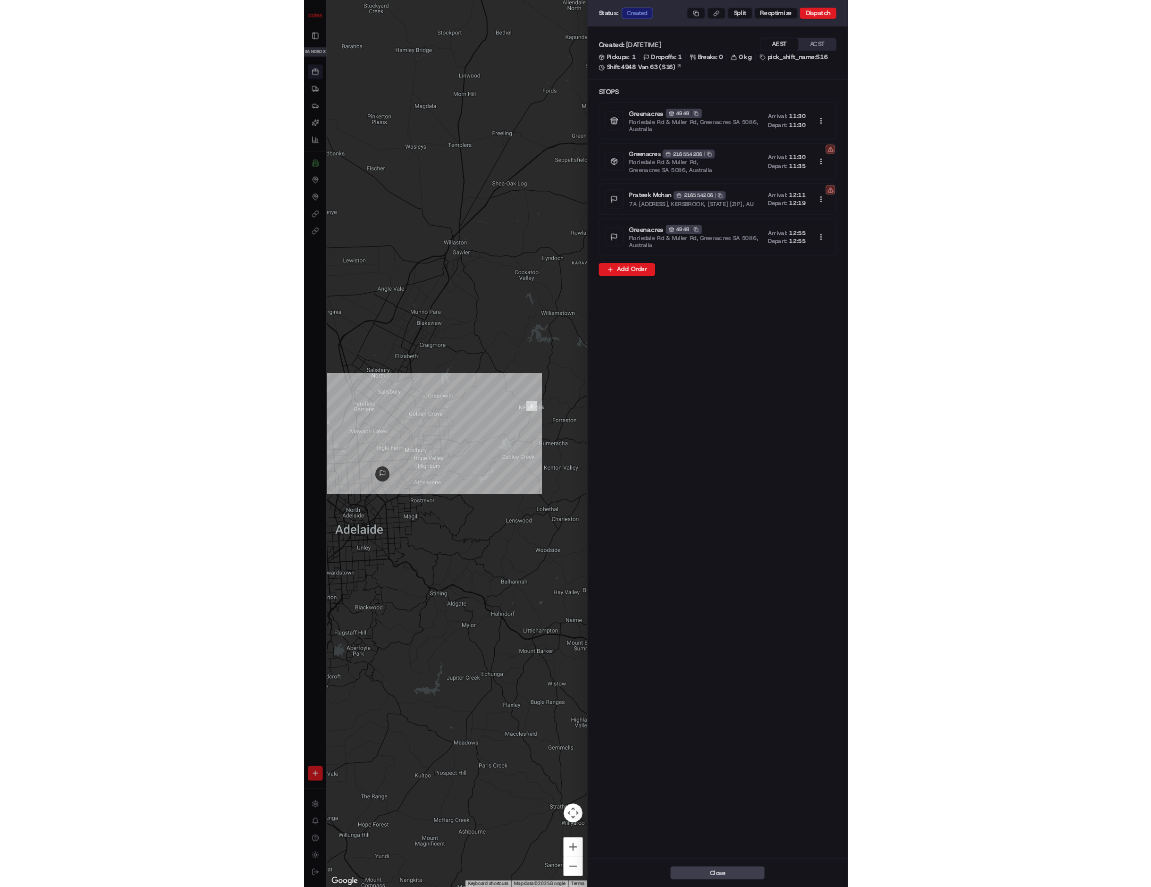 scroll, scrollTop: 0, scrollLeft: 0, axis: both 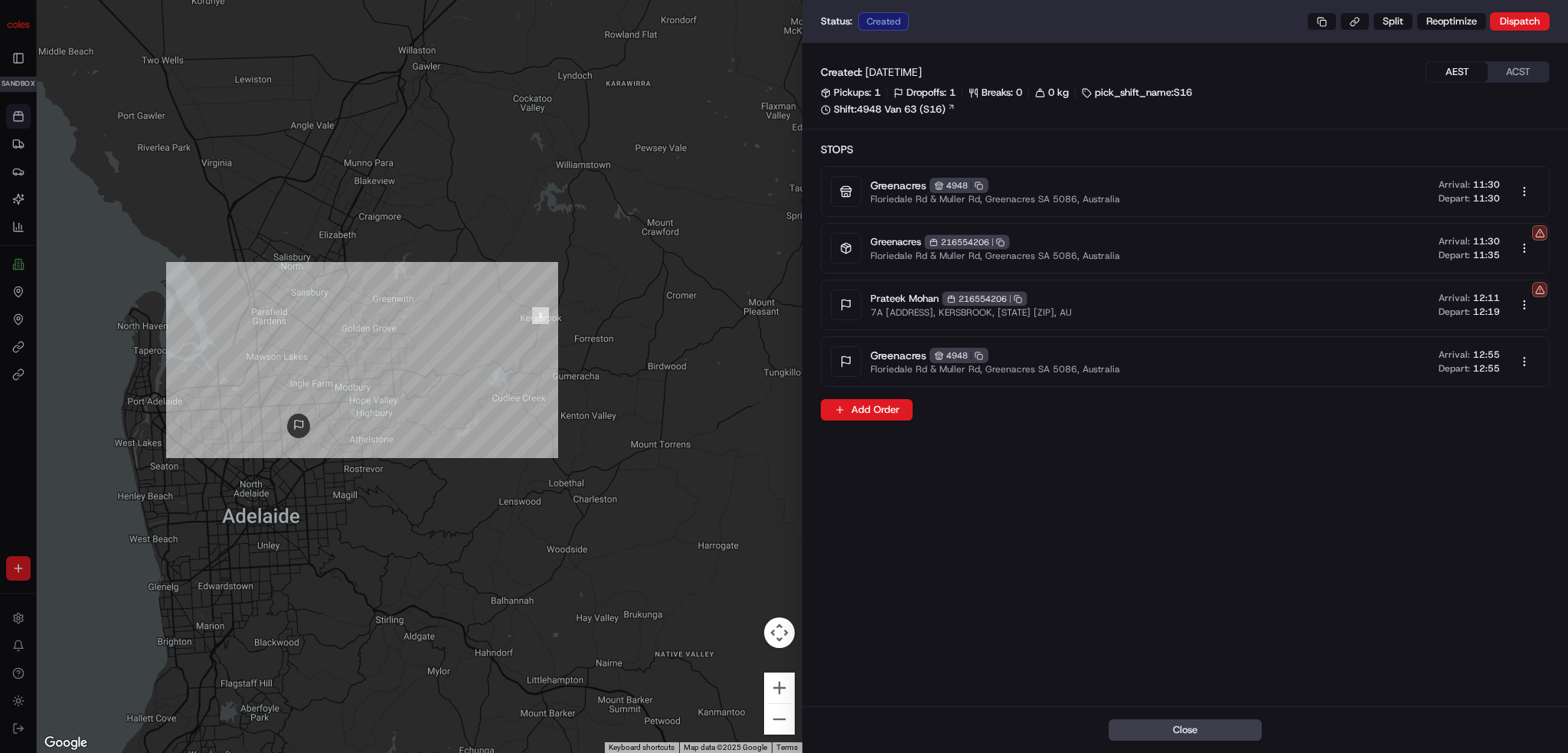 click at bounding box center (784, 376) 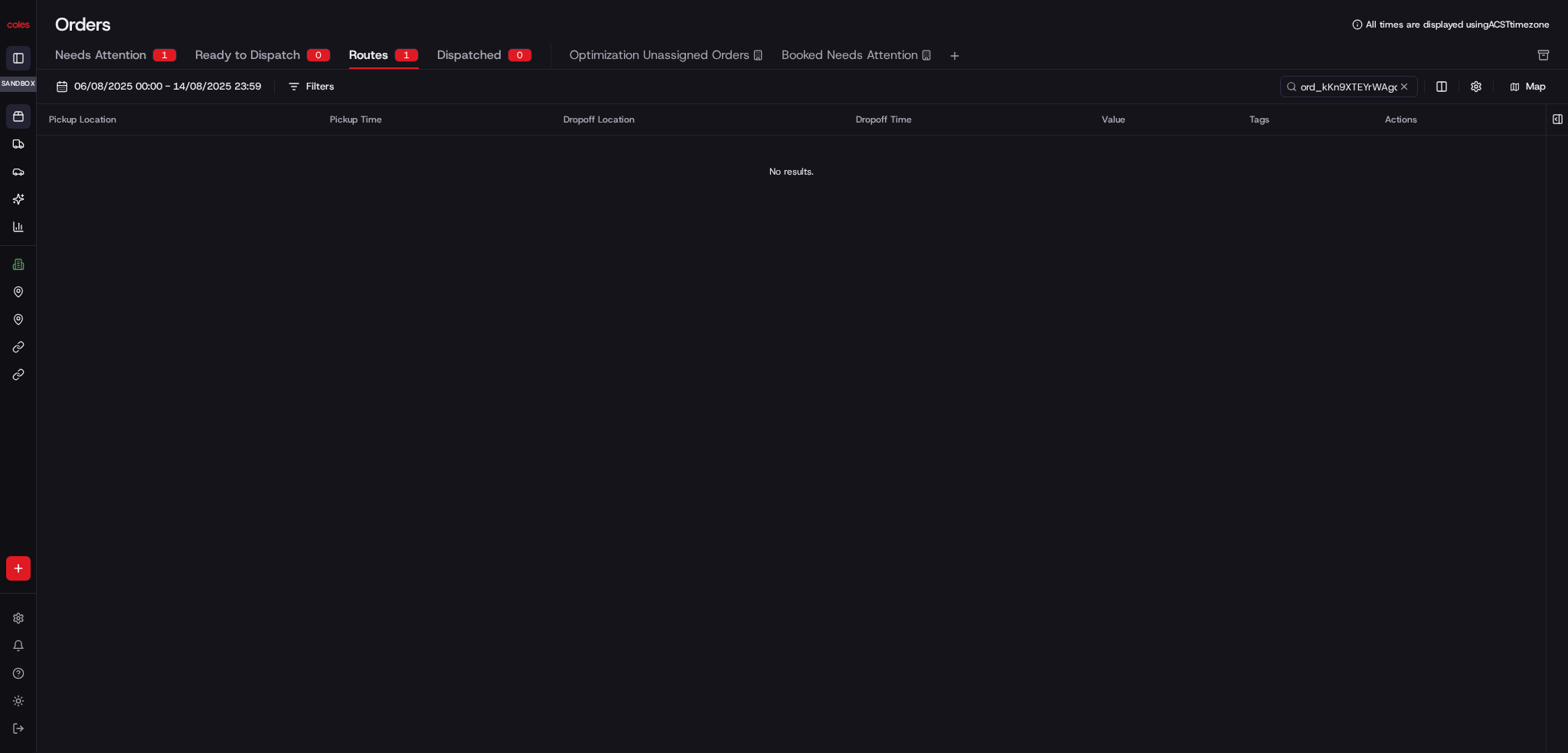 click on "Toggle Sidebar" at bounding box center [18, 58] 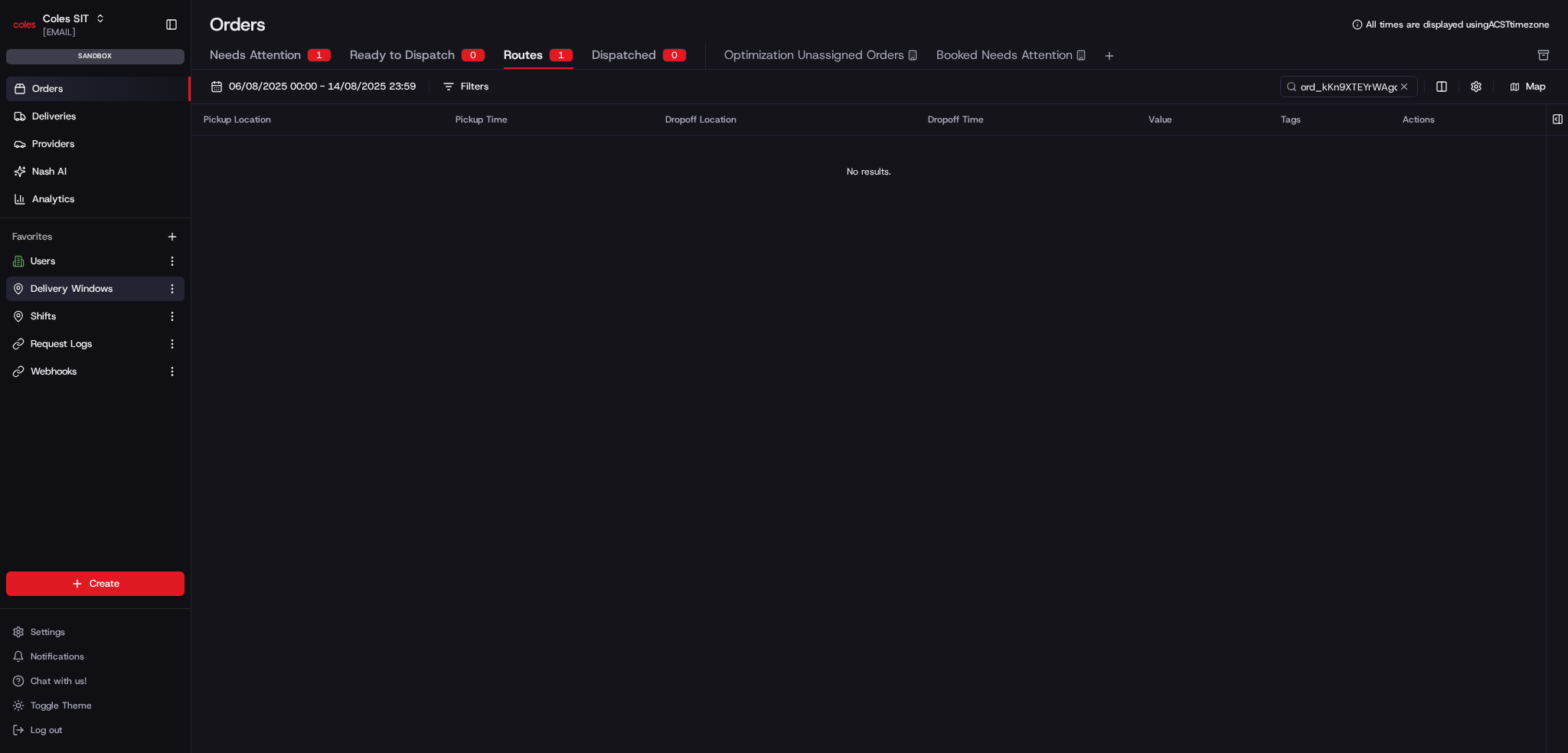 click on "Delivery Windows" at bounding box center [95, 289] 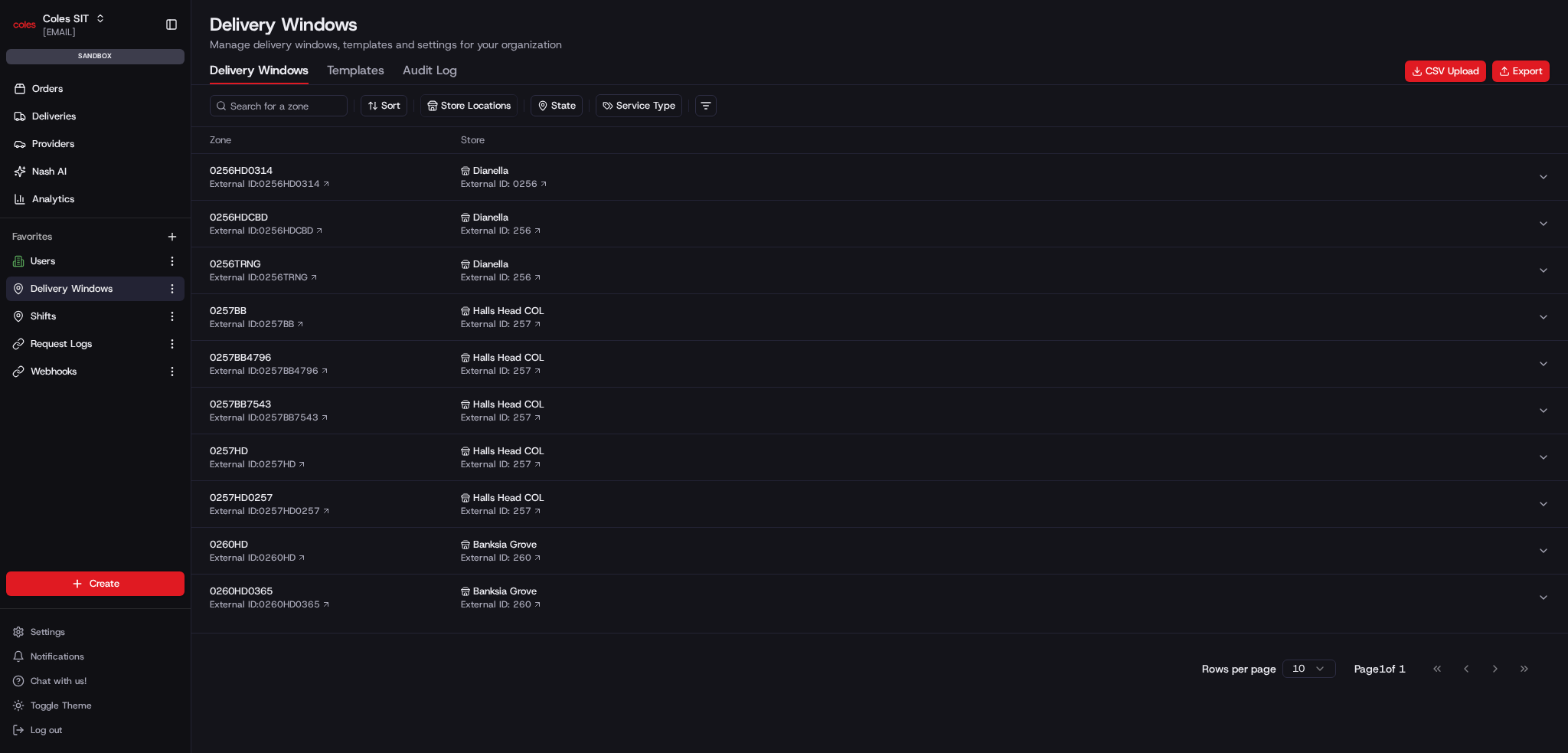 click on "Zone" at bounding box center (332, 140) 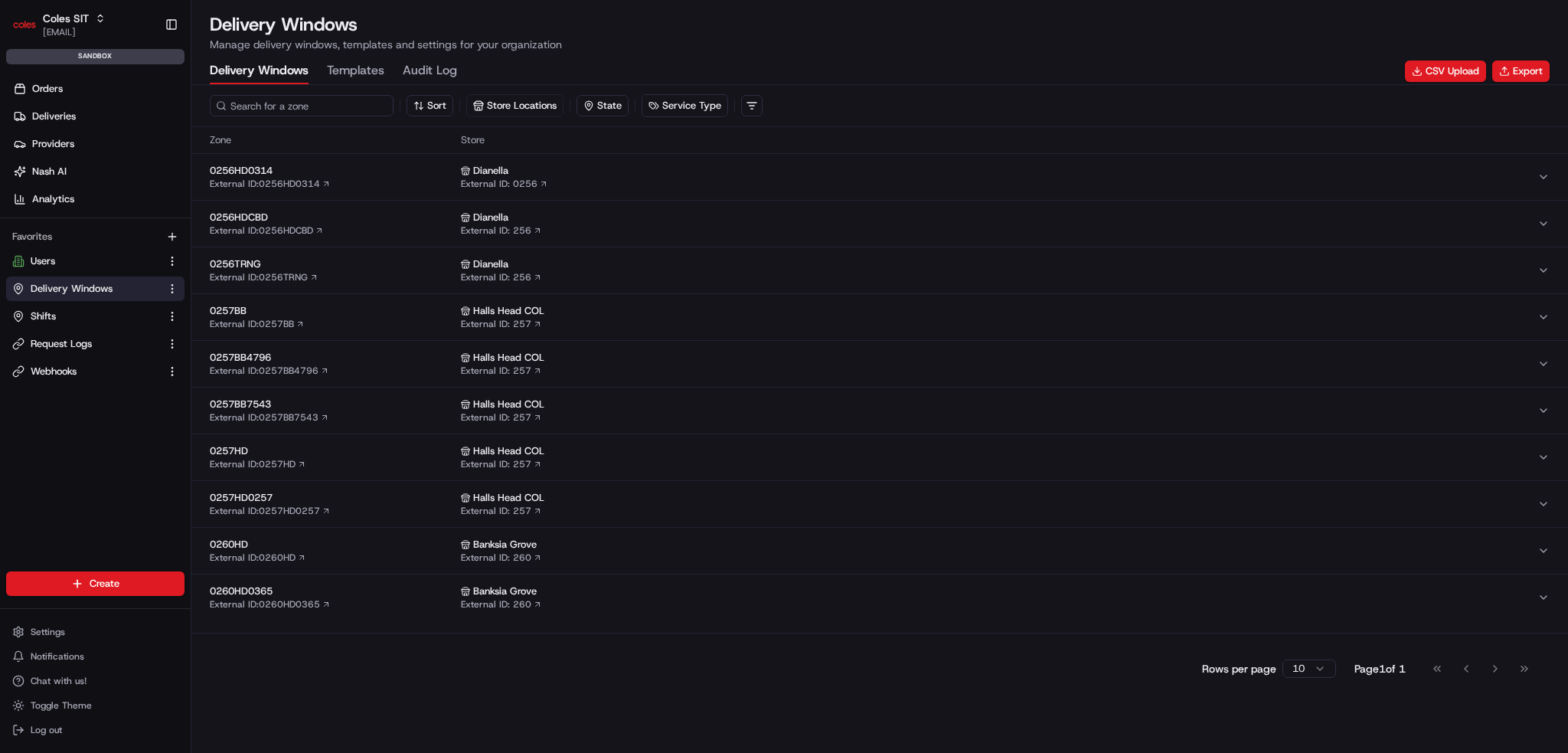 click at bounding box center [302, 106] 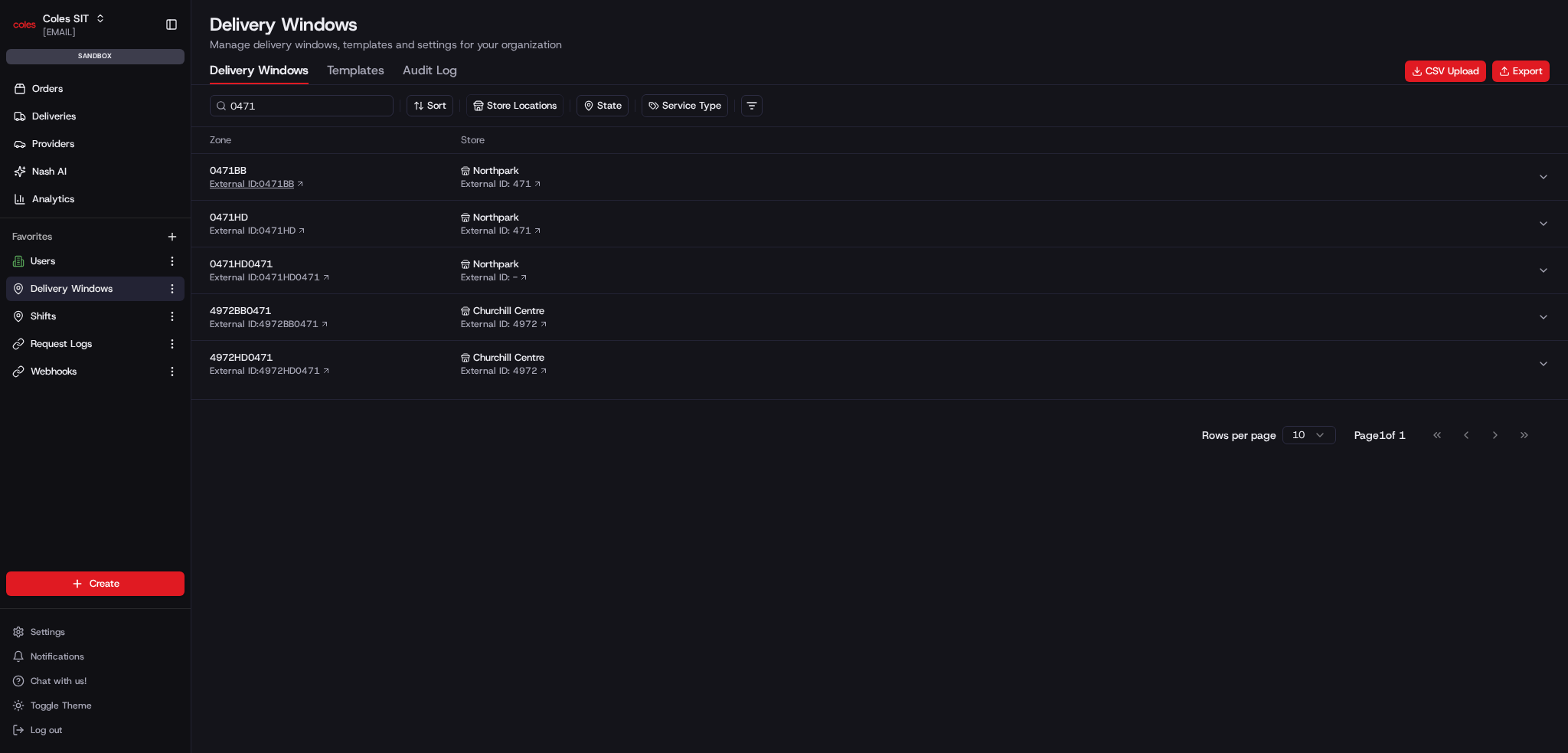 type on "0471" 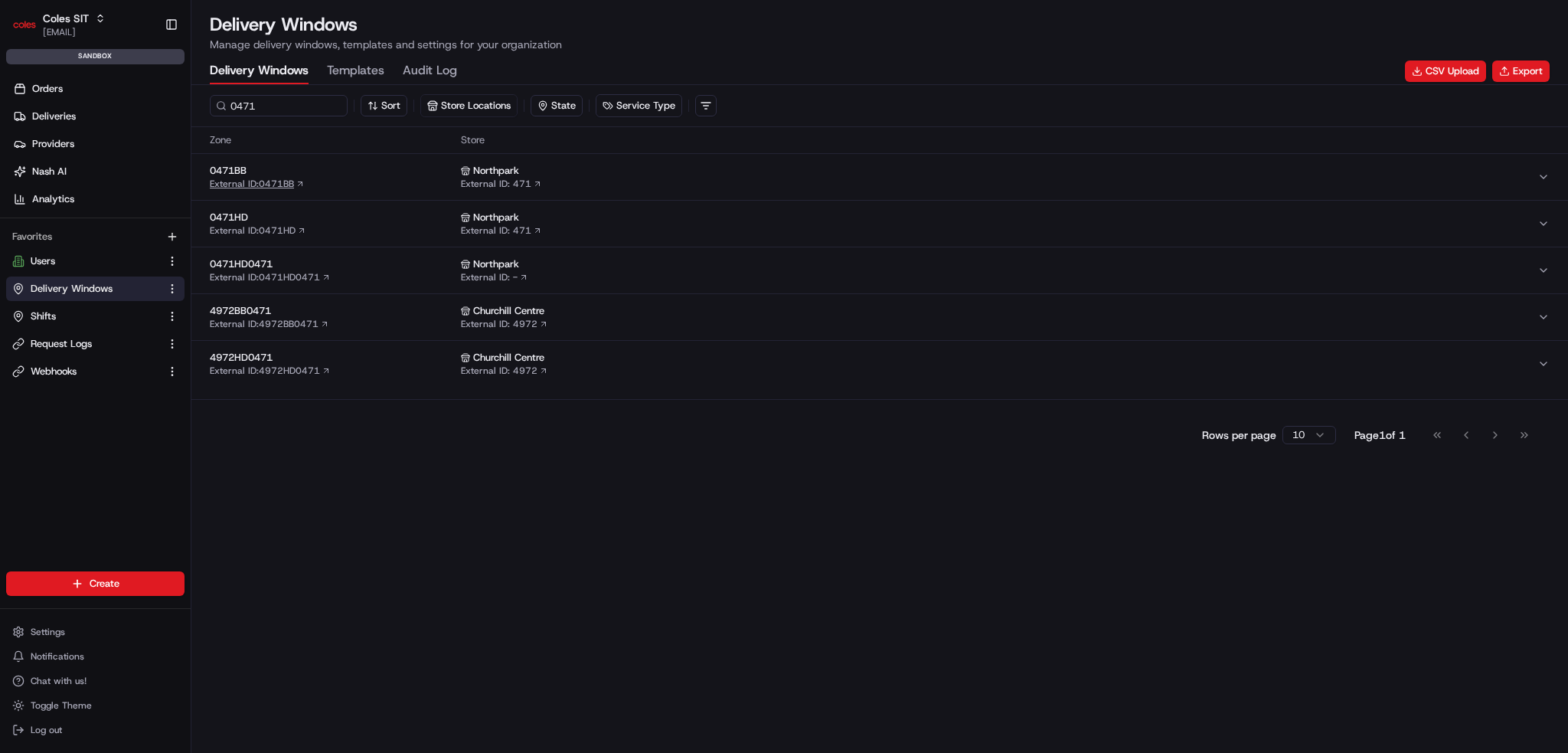 click on "External ID:  0471BB" at bounding box center (257, 184) 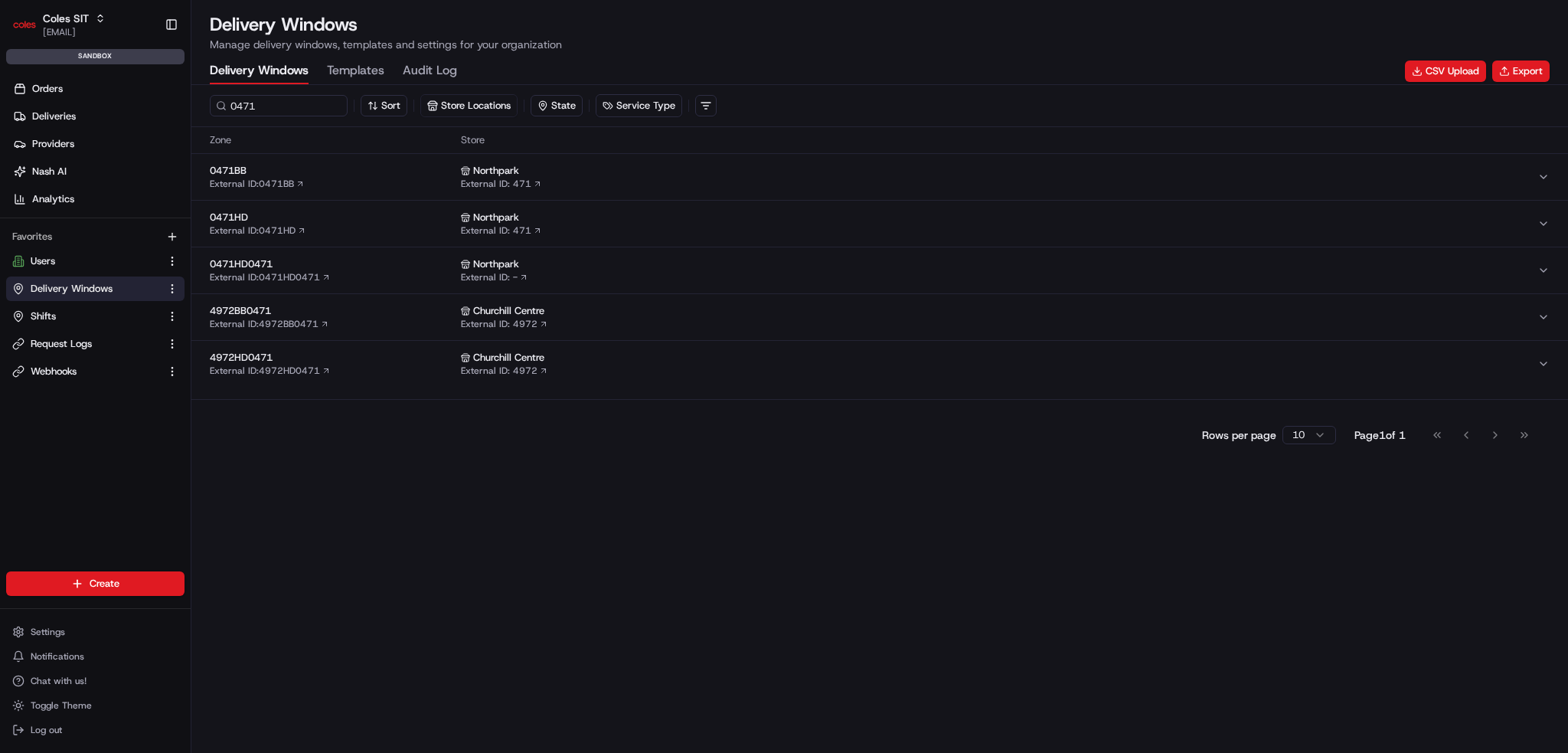 click on "0471BB" at bounding box center [332, 171] 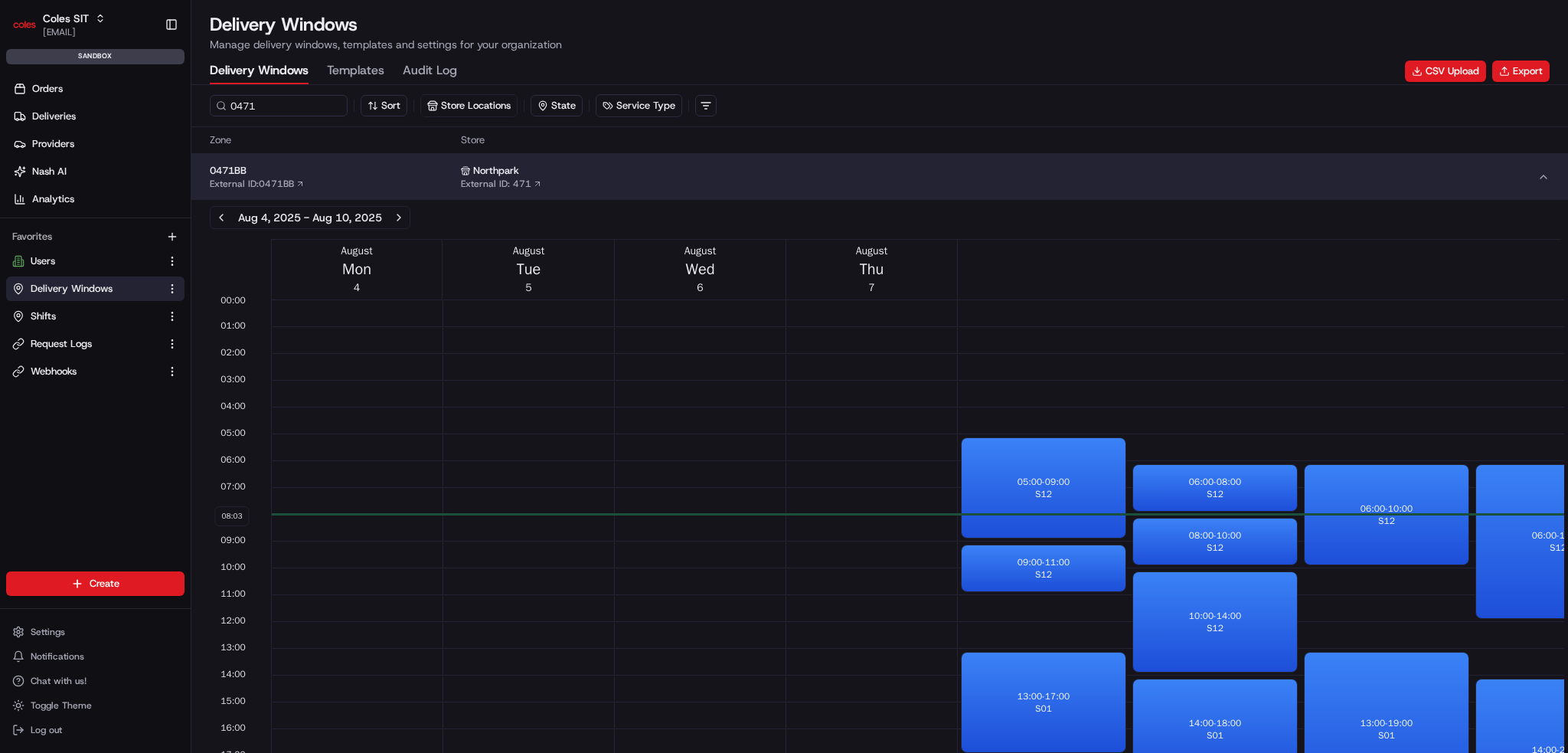 scroll, scrollTop: 0, scrollLeft: 0, axis: both 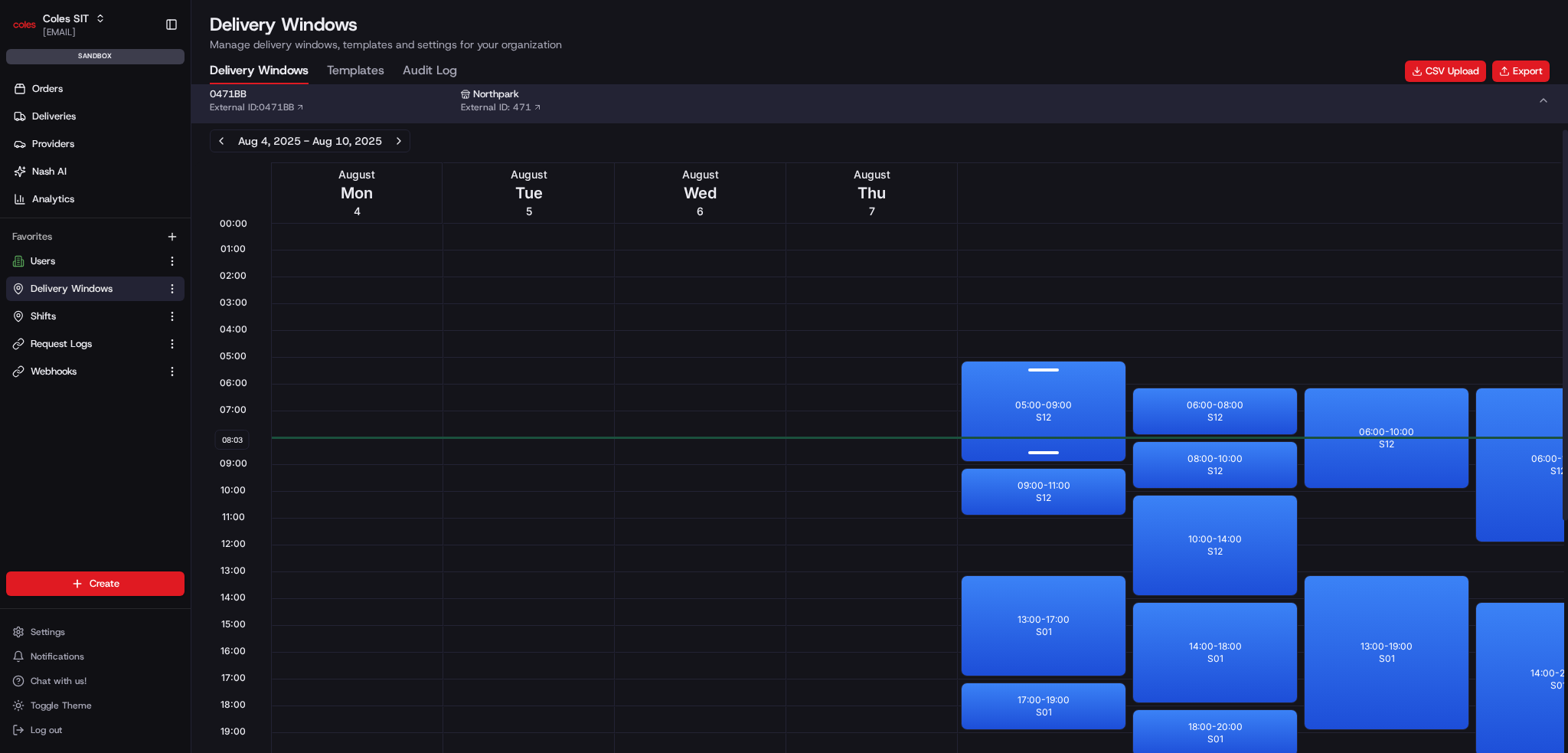 click on "05:00  -  09:00 S12" at bounding box center [1044, 411] 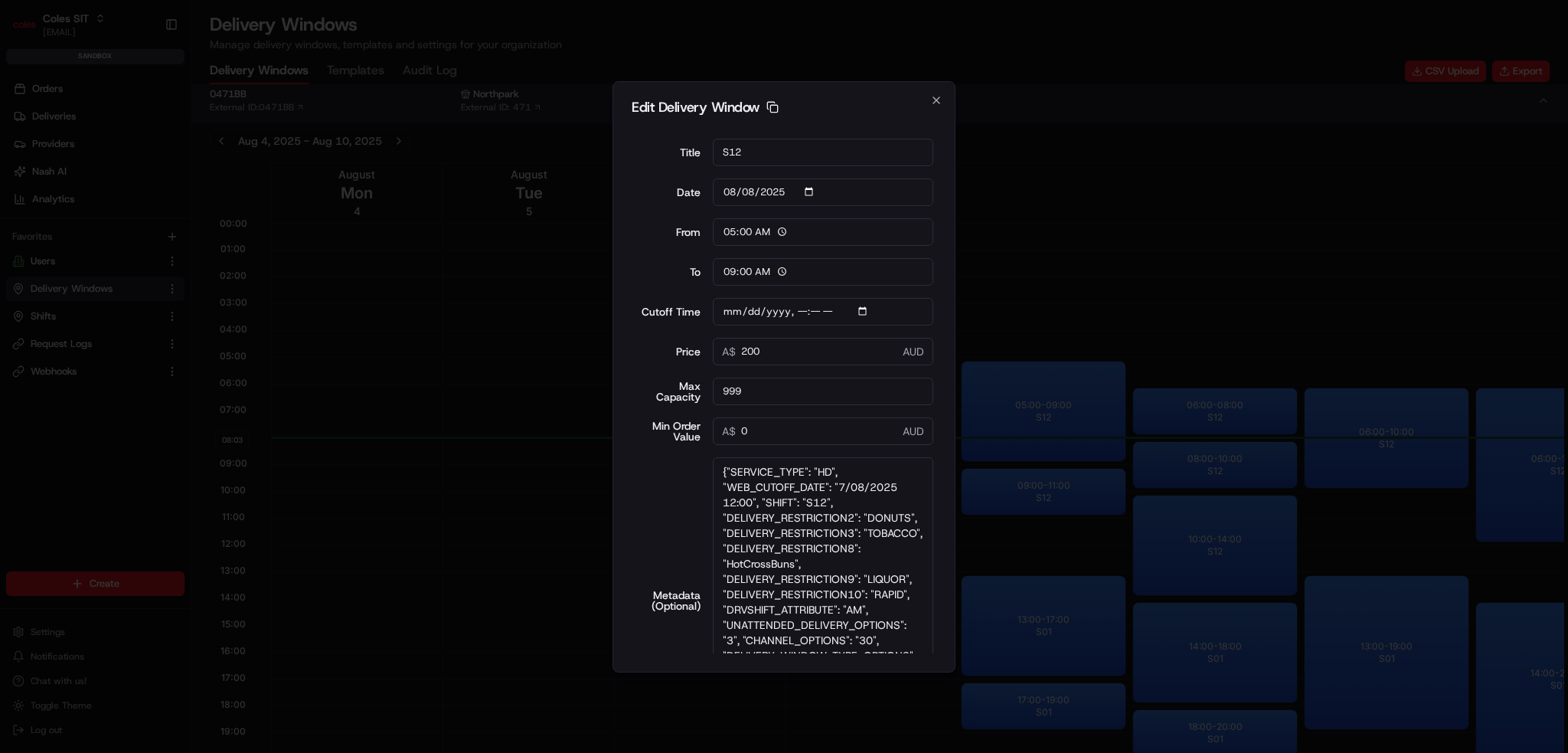 drag, startPoint x: 928, startPoint y: 548, endPoint x: 1049, endPoint y: 789, distance: 269.6702 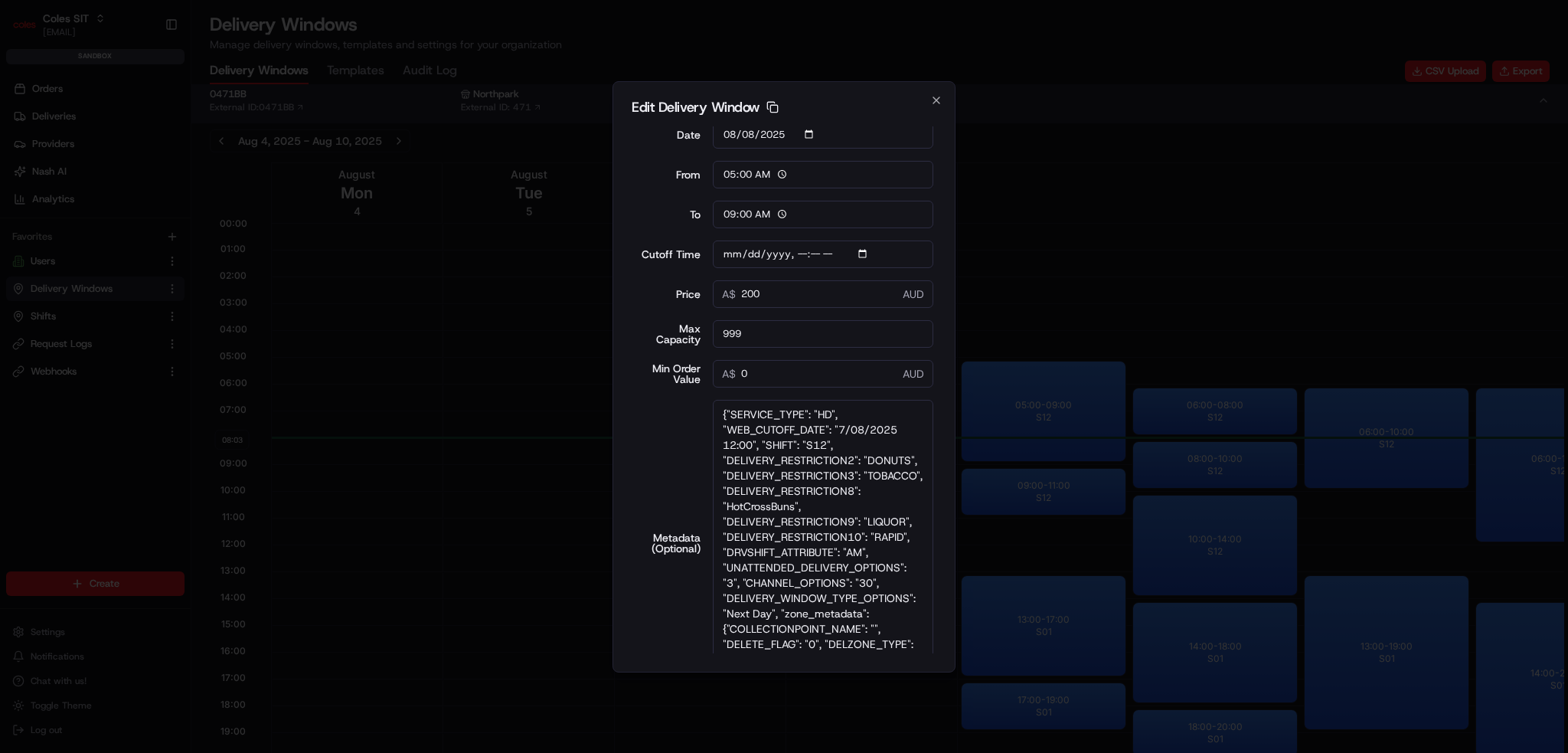 scroll, scrollTop: 136, scrollLeft: 0, axis: vertical 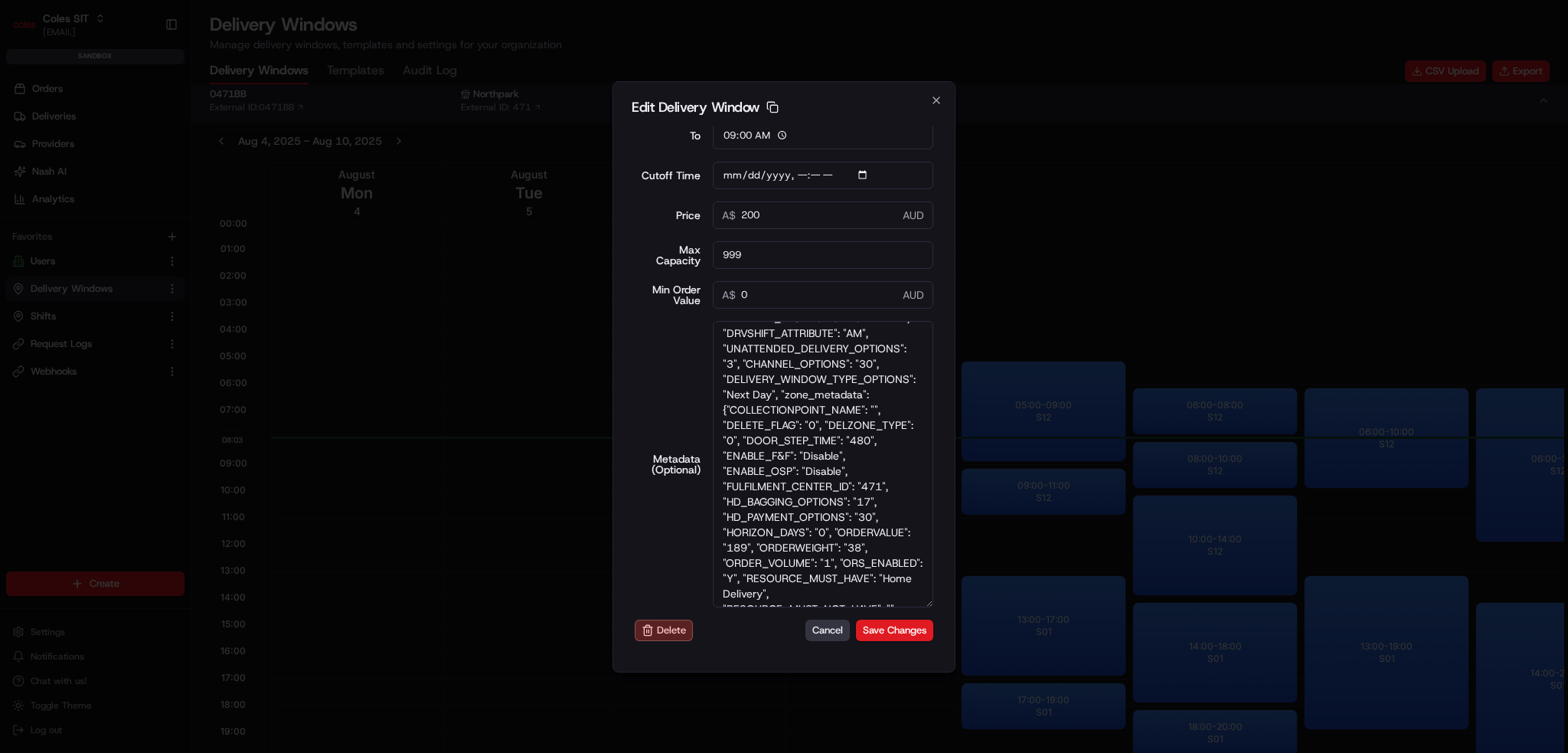 click on "Cancel" at bounding box center (828, 630) 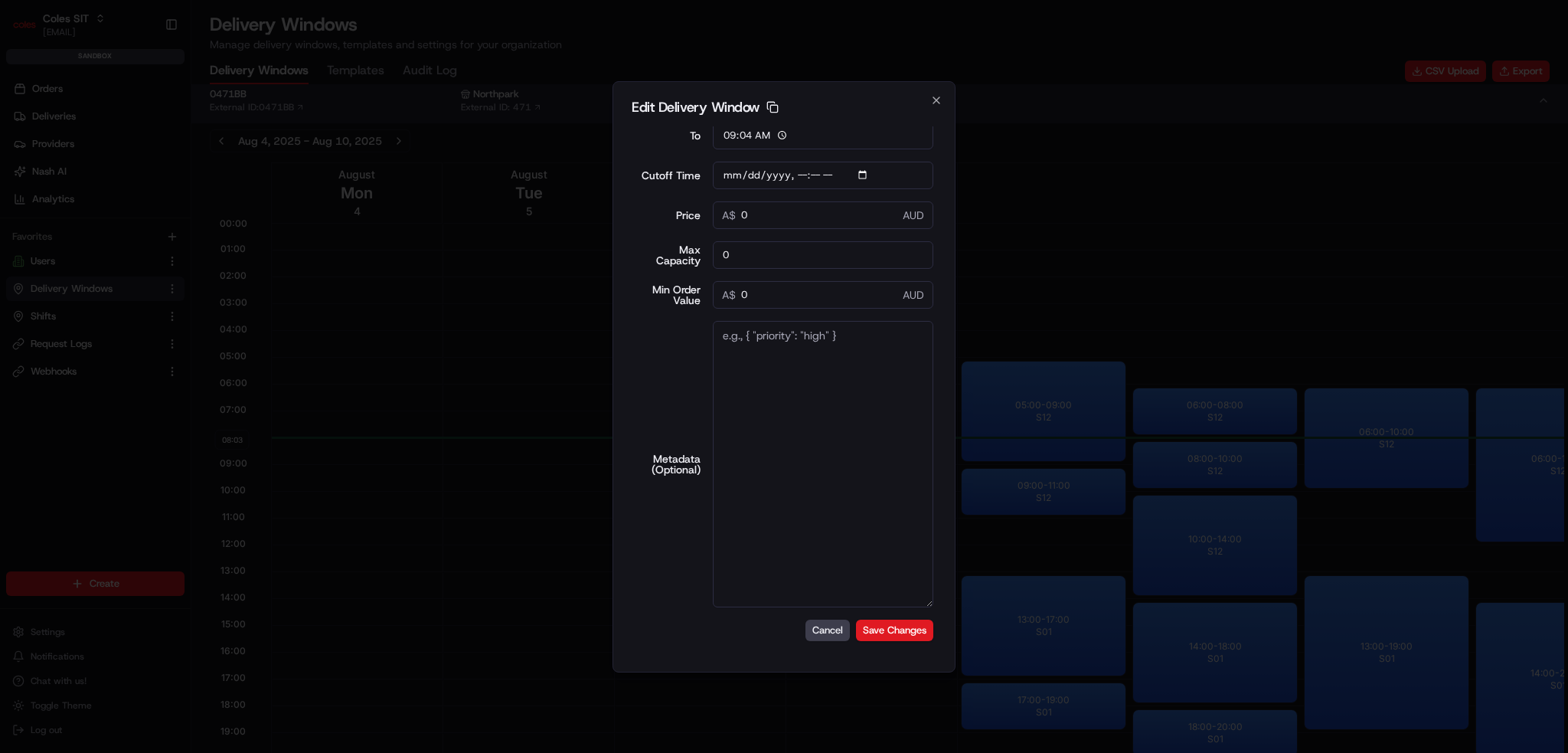 scroll, scrollTop: 0, scrollLeft: 0, axis: both 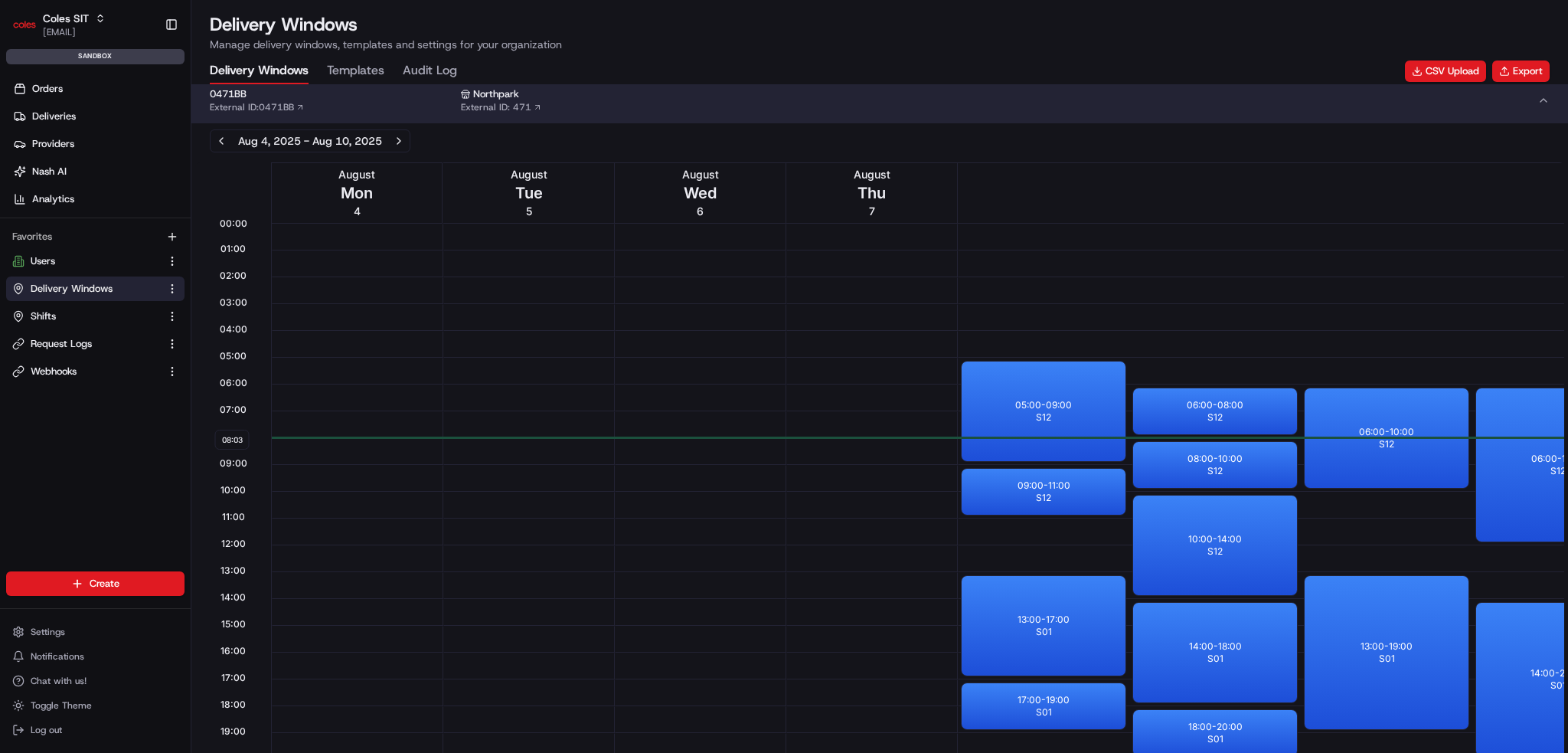 click on "0471BB" at bounding box center (332, 94) 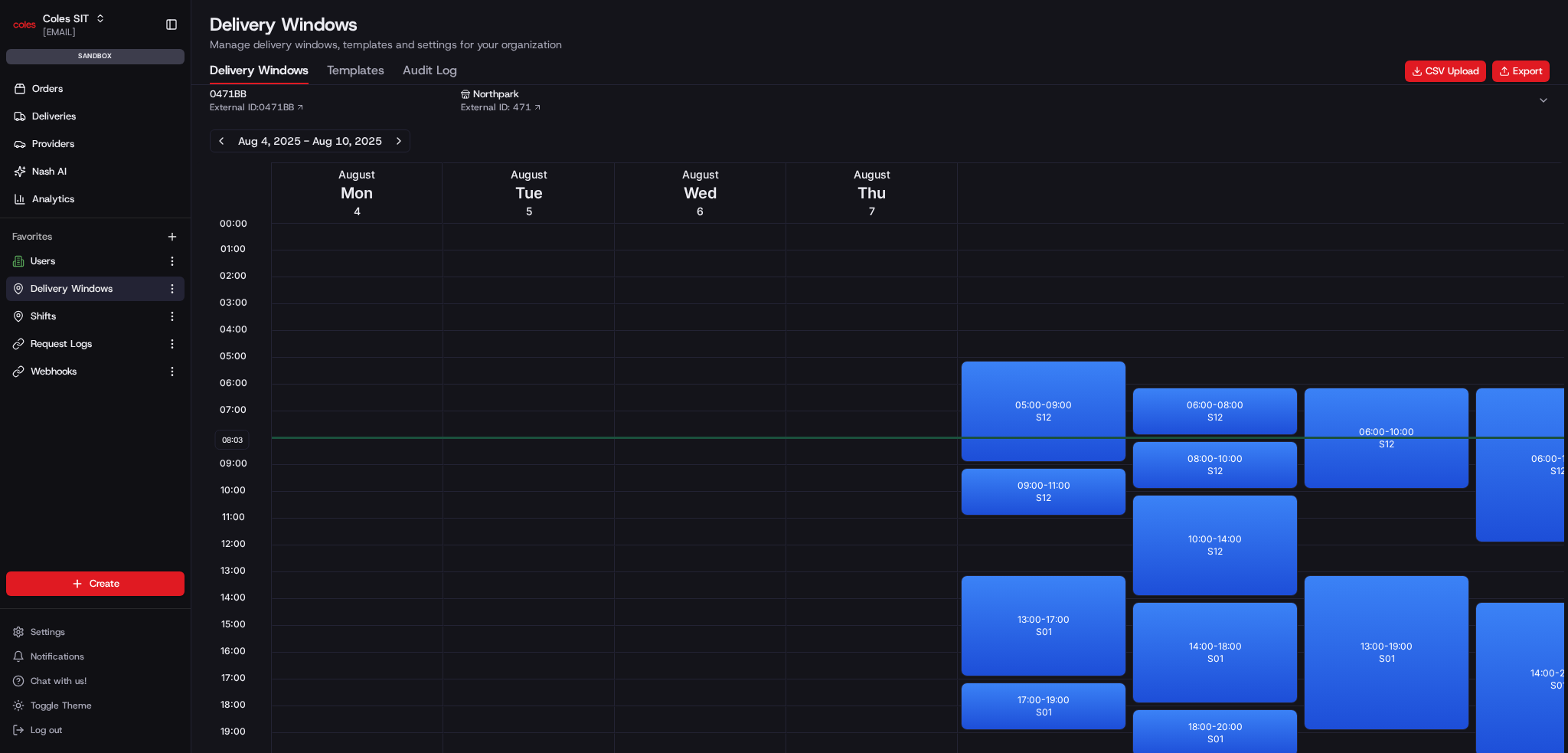 scroll, scrollTop: 0, scrollLeft: 0, axis: both 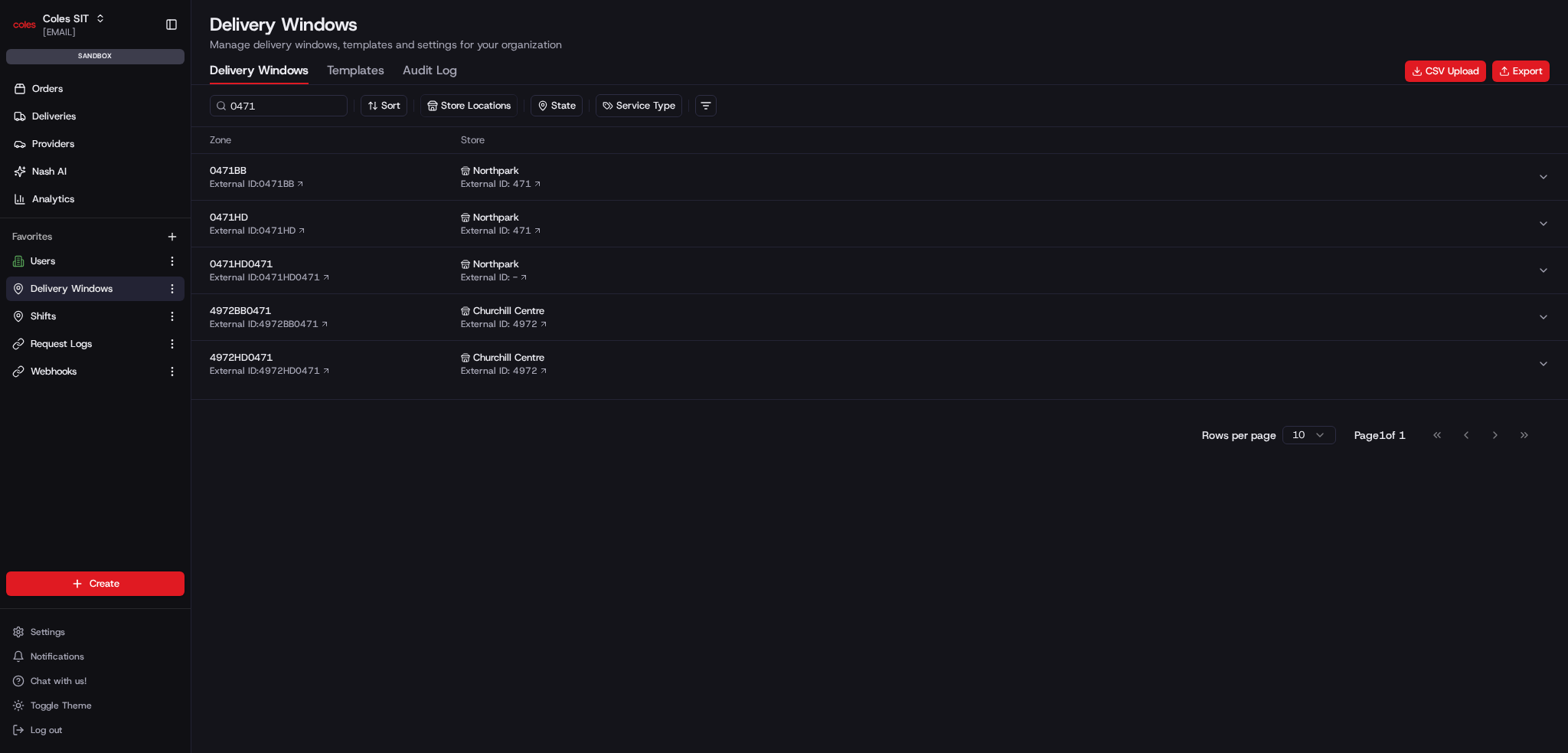 click on "0471HD" at bounding box center [332, 218] 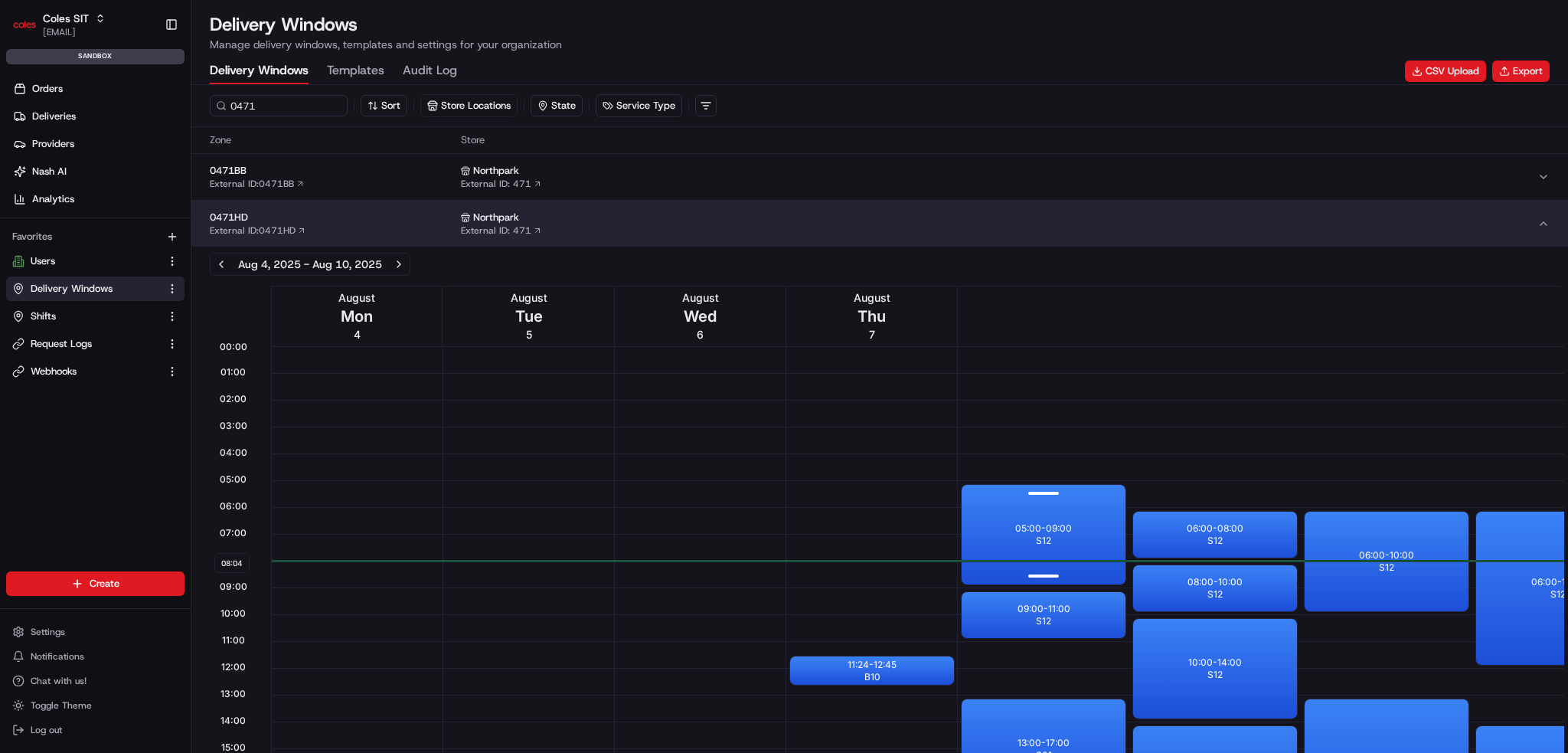 click on "05:00  -  09:00 S12" at bounding box center [1044, 535] 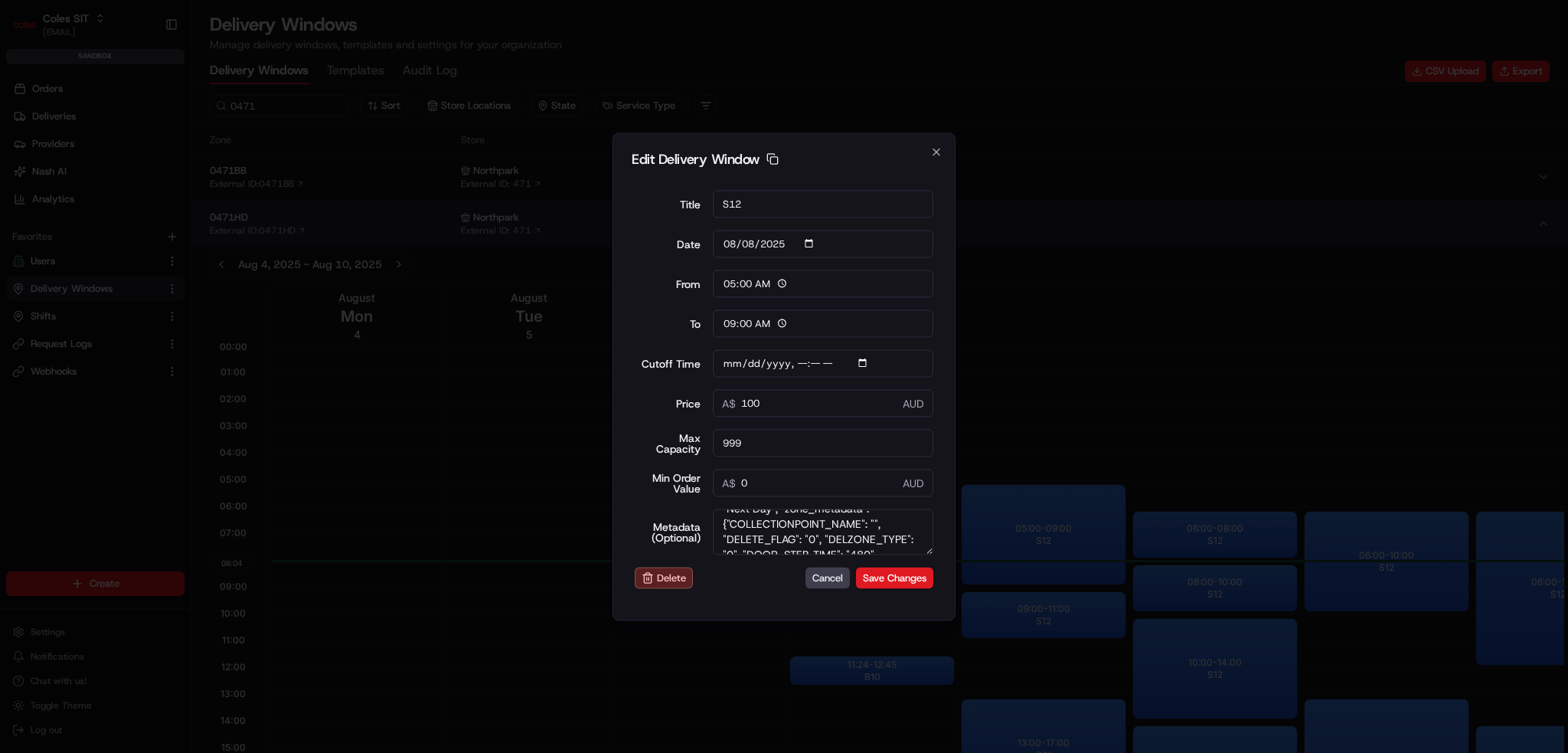scroll, scrollTop: 184, scrollLeft: 0, axis: vertical 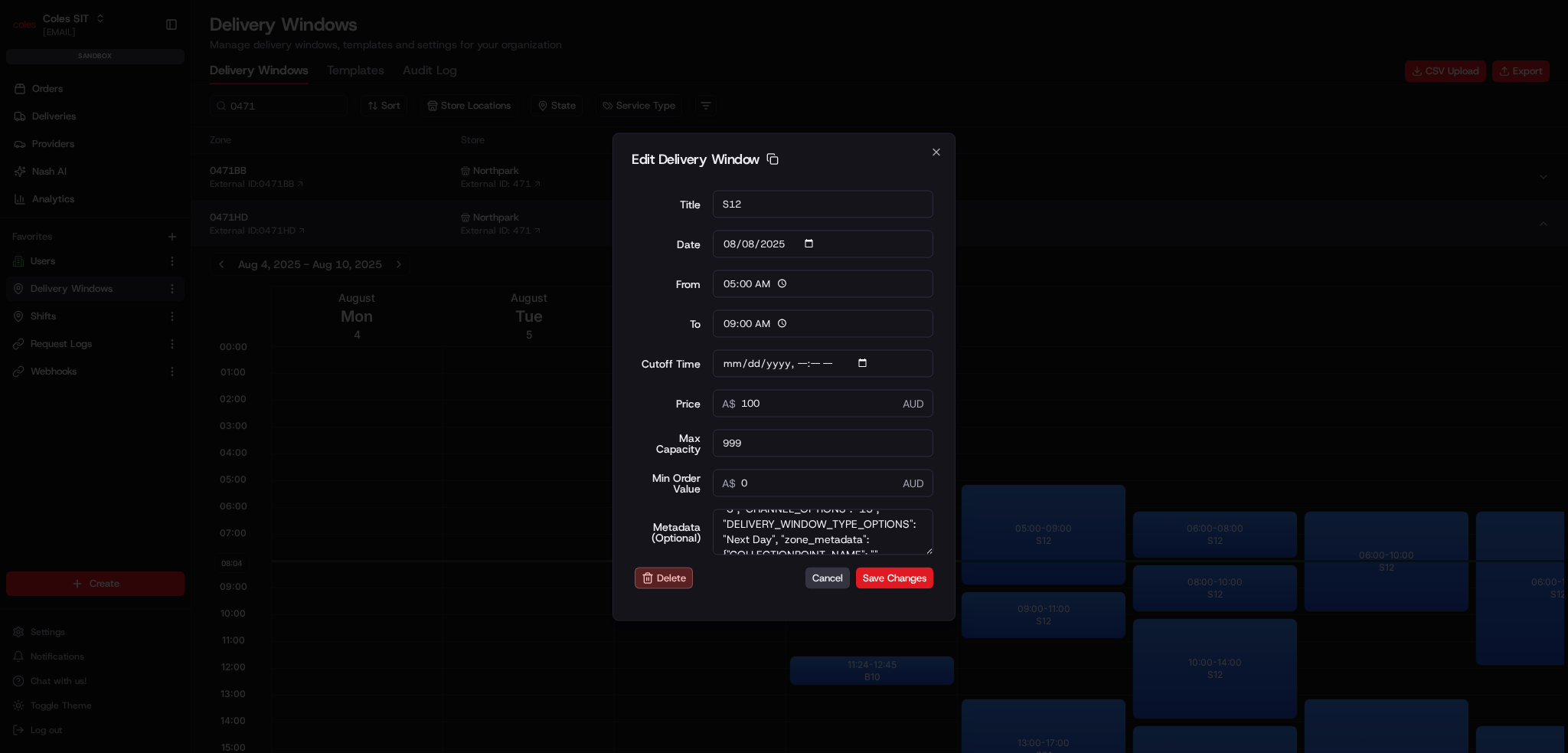 type on "[DATETIME]" 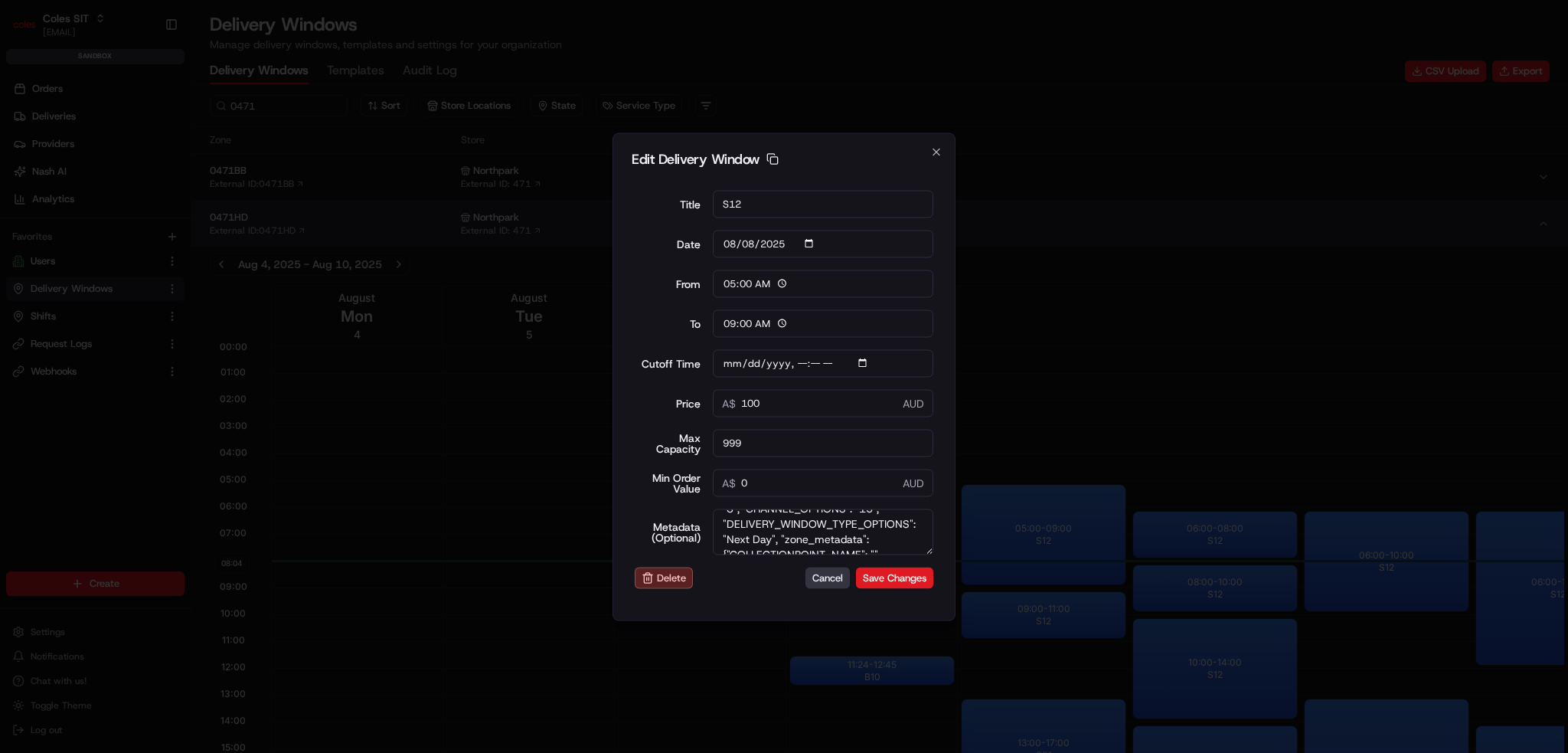 click on "Cancel" at bounding box center (828, 578) 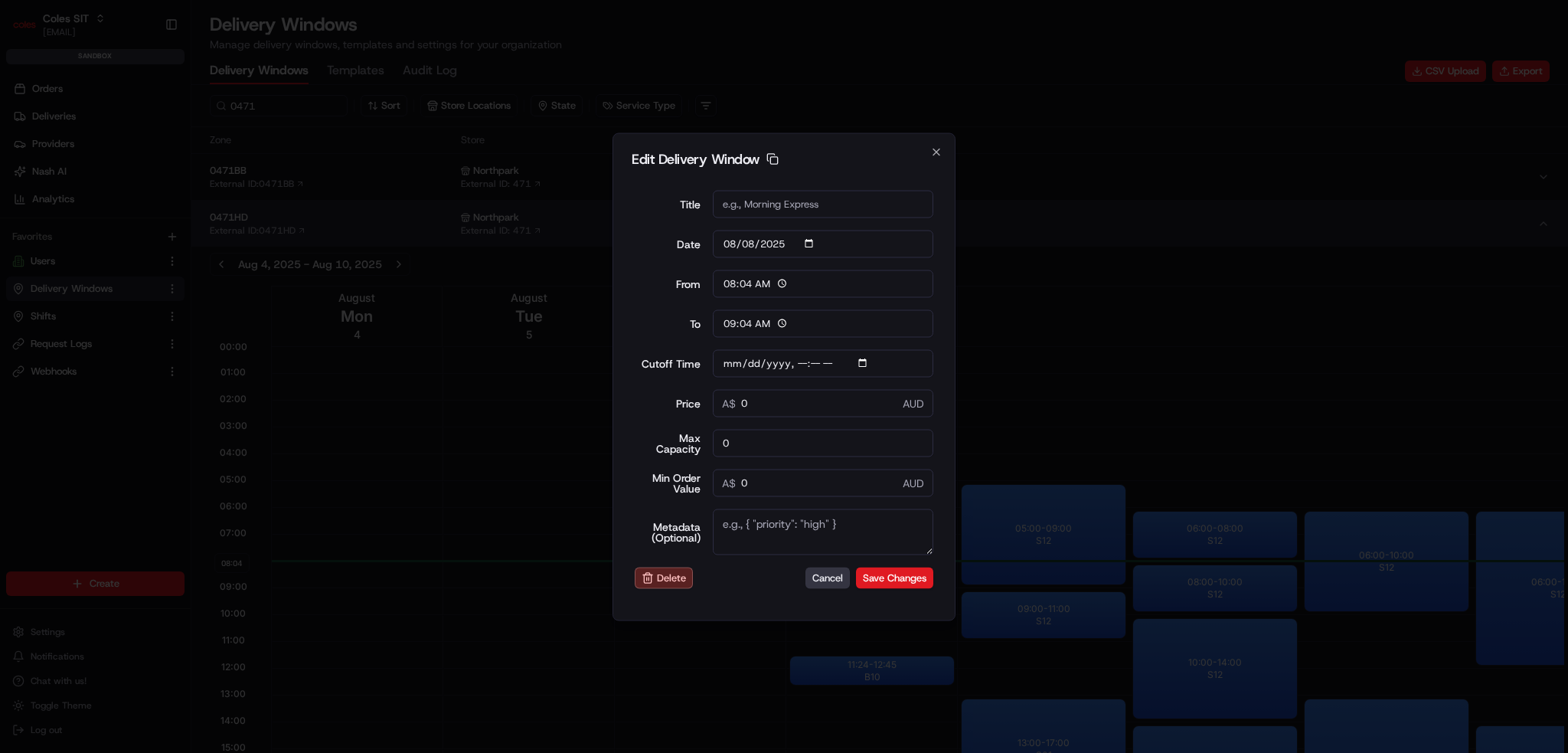scroll, scrollTop: 0, scrollLeft: 0, axis: both 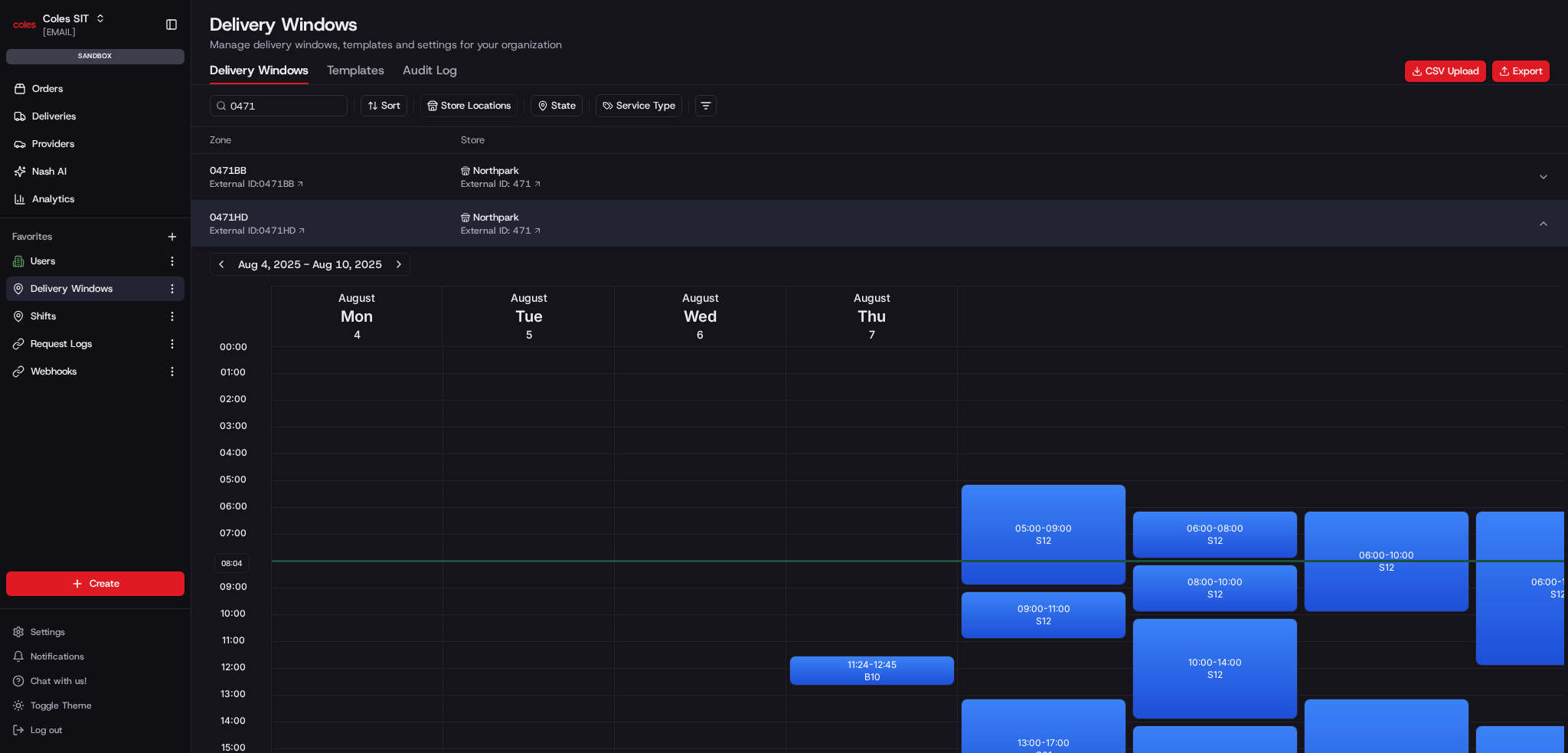 click on "0471BB" at bounding box center [332, 171] 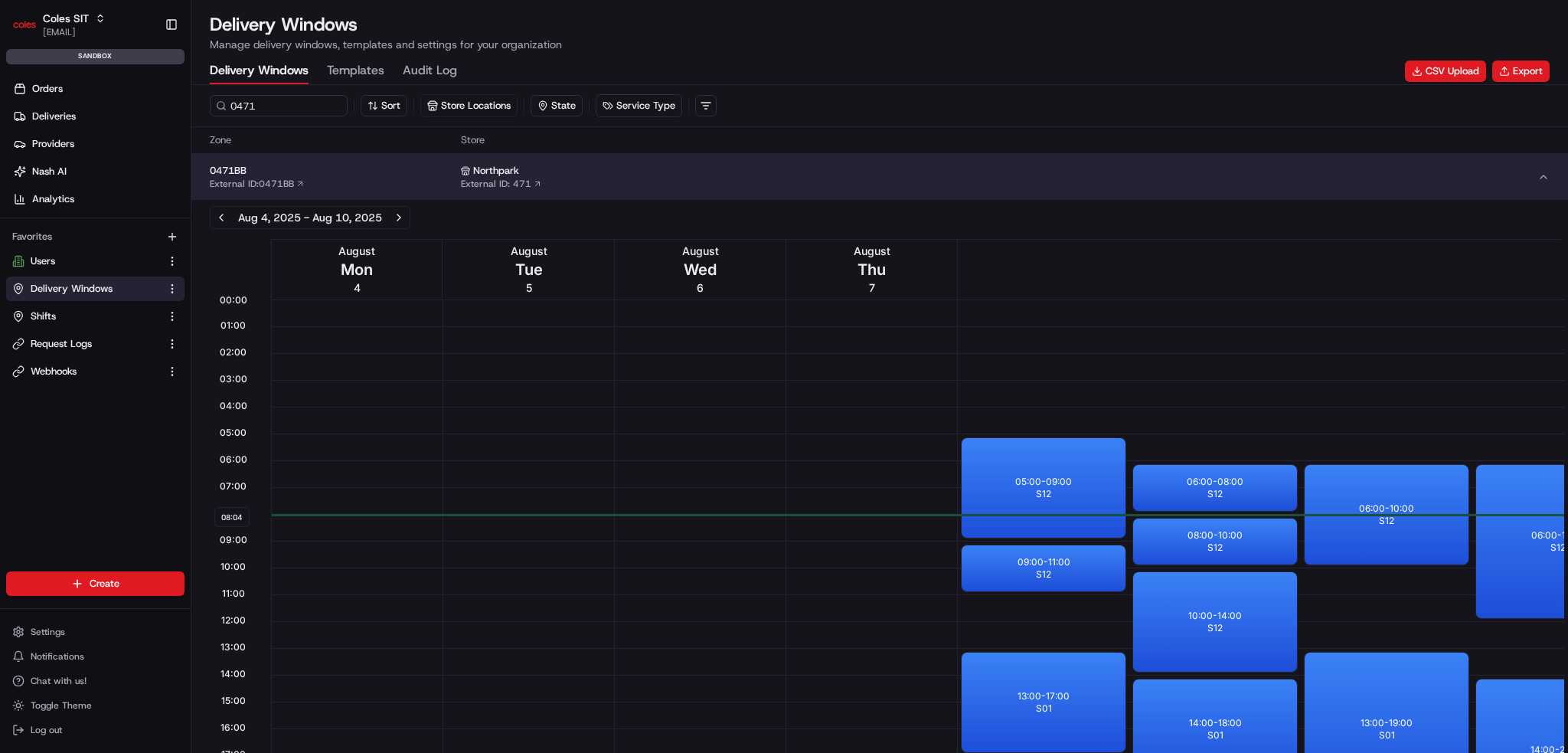 click on "0471BB" at bounding box center (332, 171) 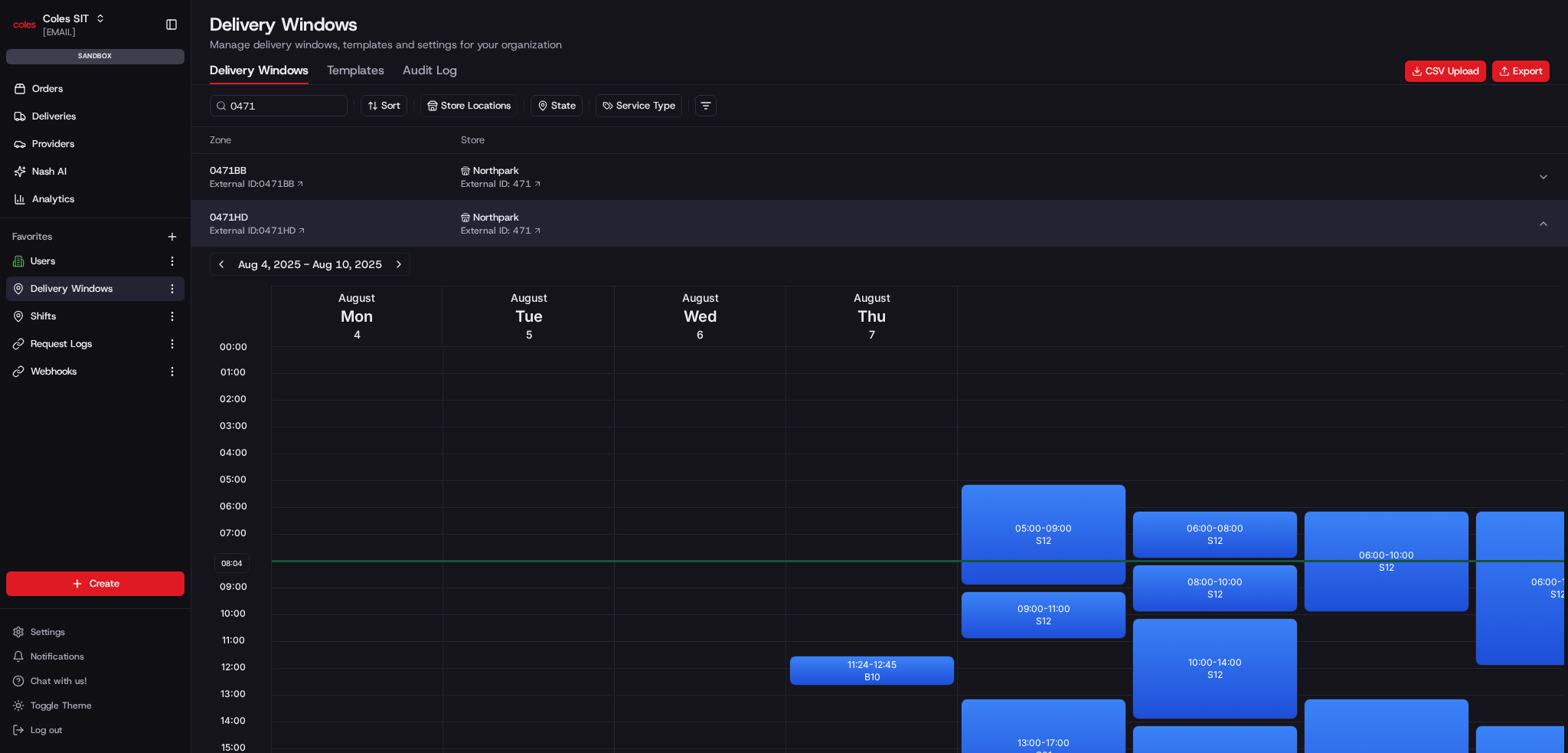 click on "0471BB" at bounding box center [332, 171] 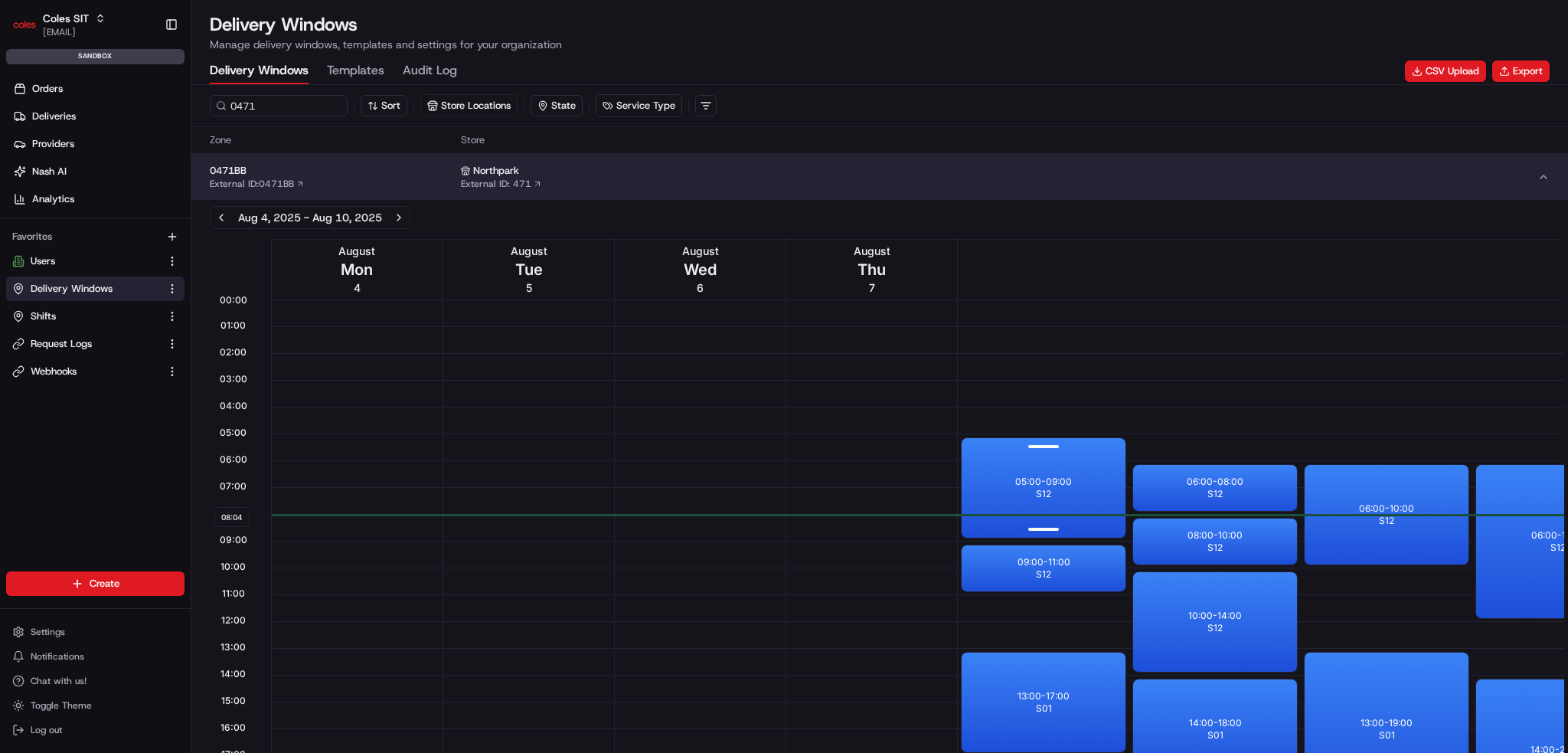click on "05:00  -  09:00 S12" at bounding box center [1044, 488] 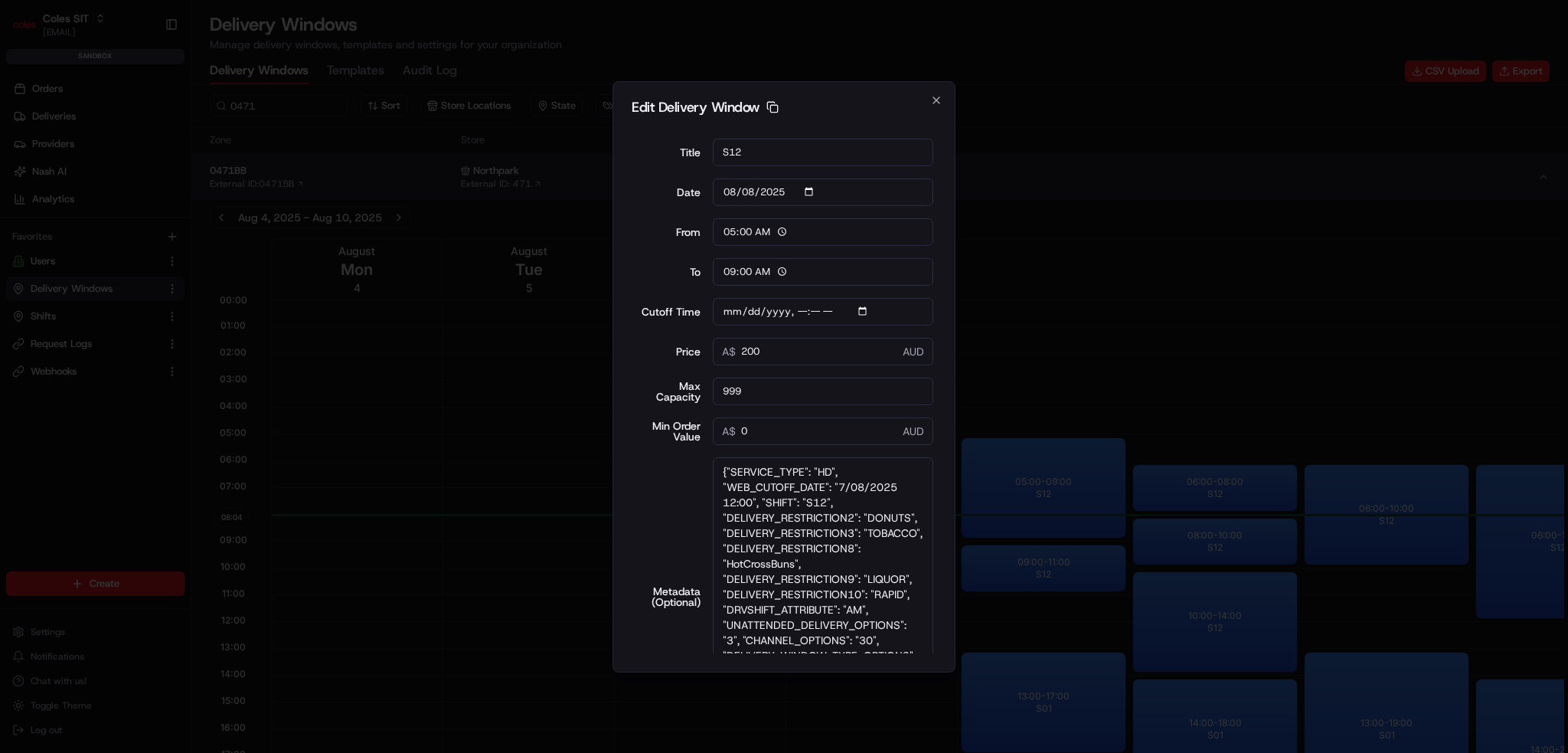 drag, startPoint x: 929, startPoint y: 551, endPoint x: 1013, endPoint y: 780, distance: 243.92007 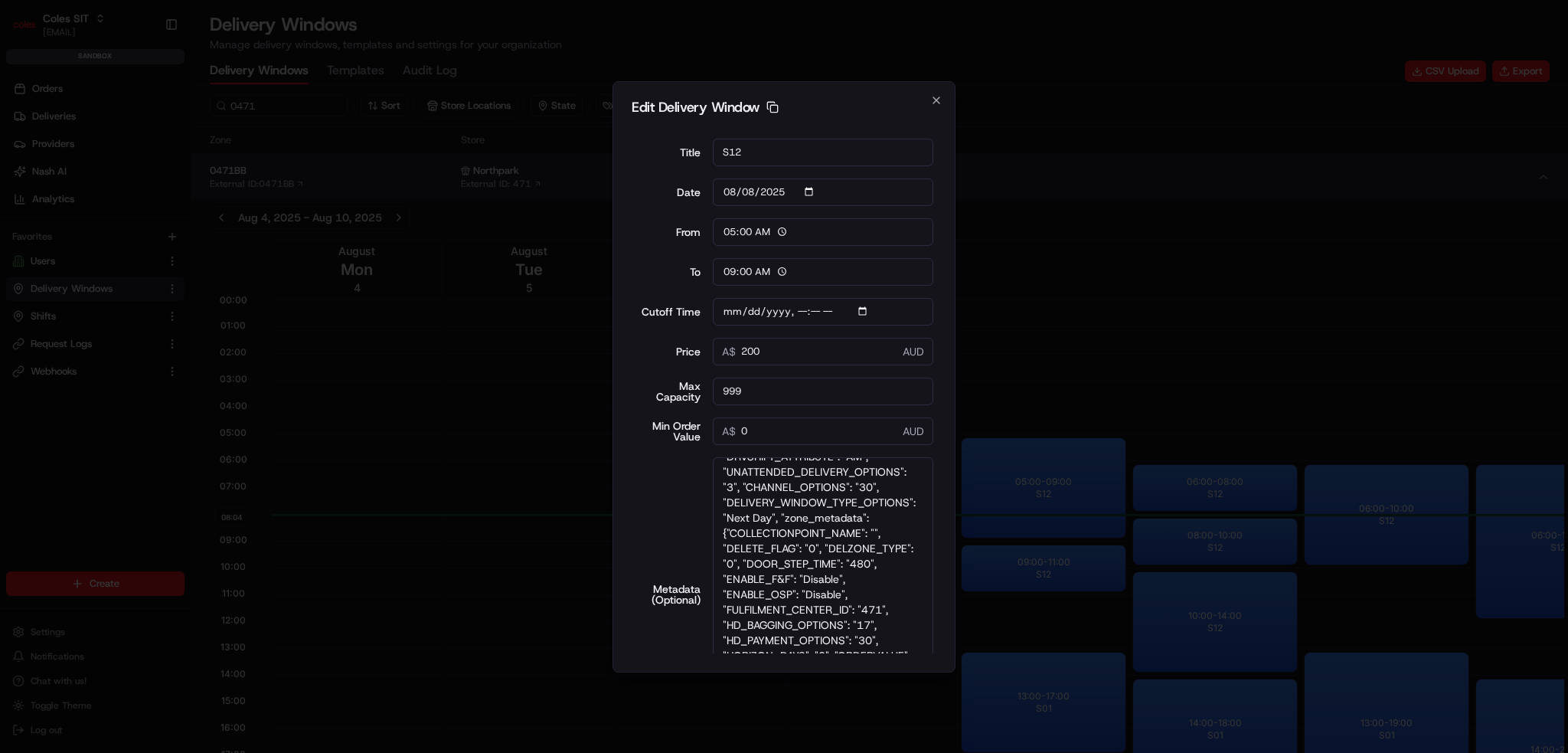 scroll, scrollTop: 152, scrollLeft: 0, axis: vertical 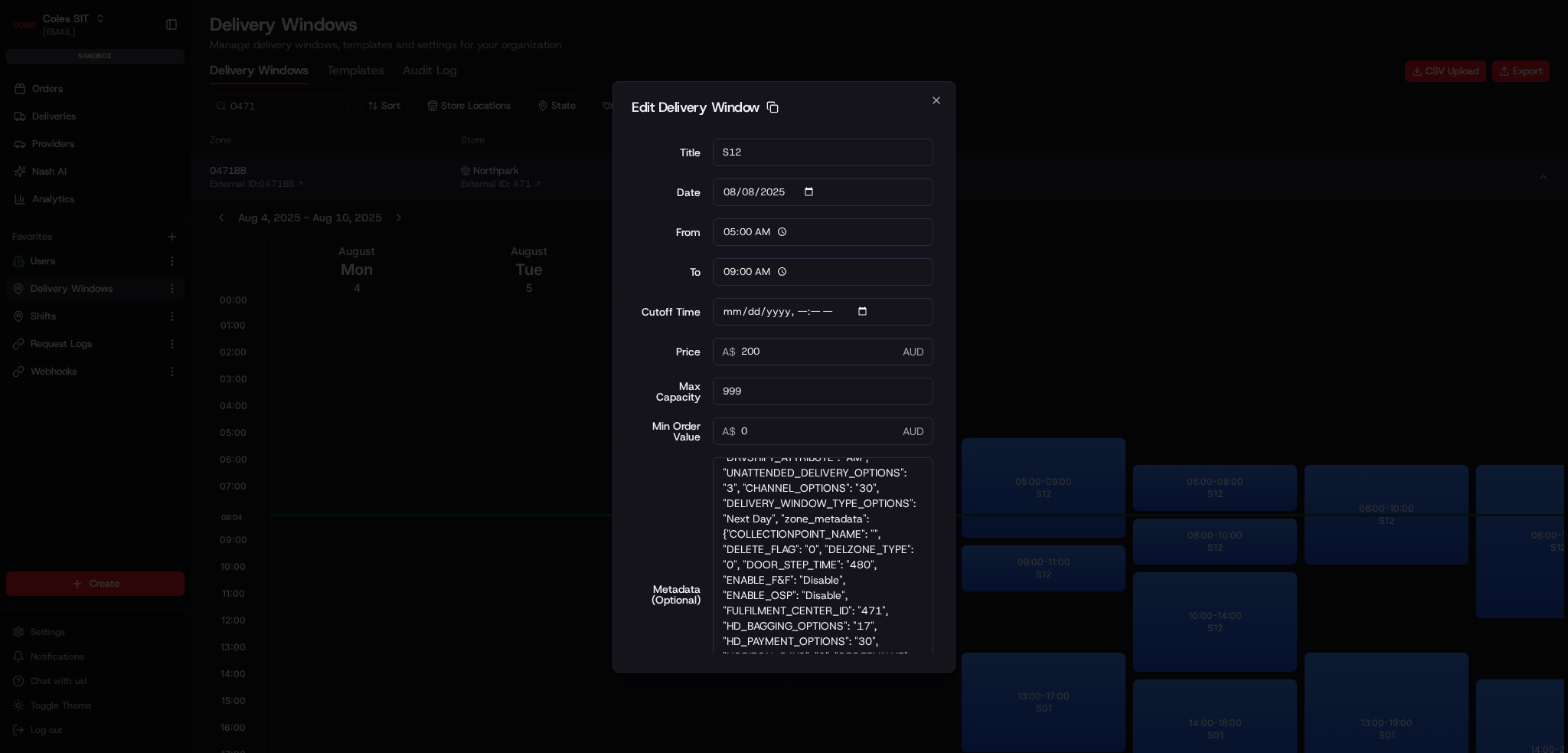 type 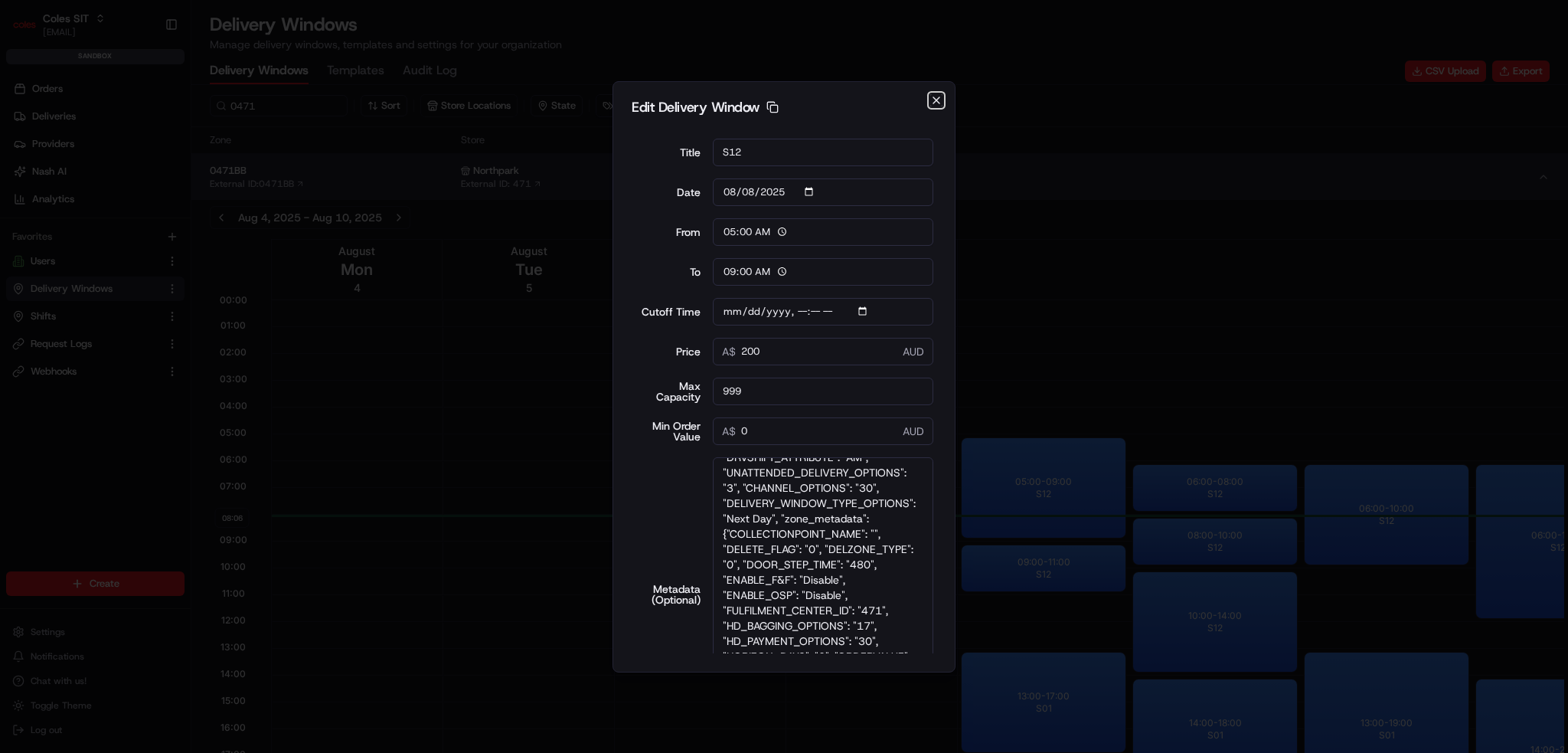 click 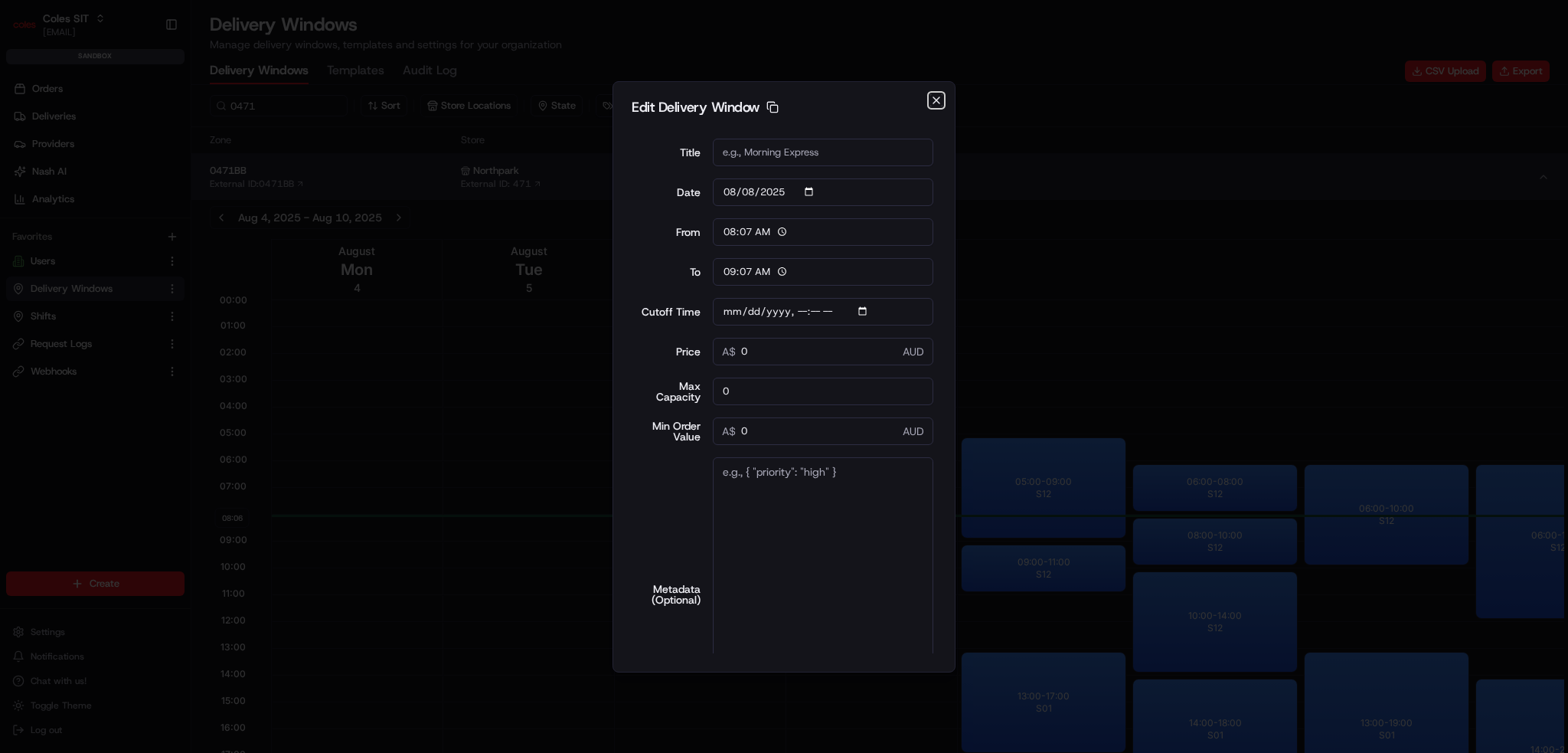 scroll, scrollTop: 0, scrollLeft: 0, axis: both 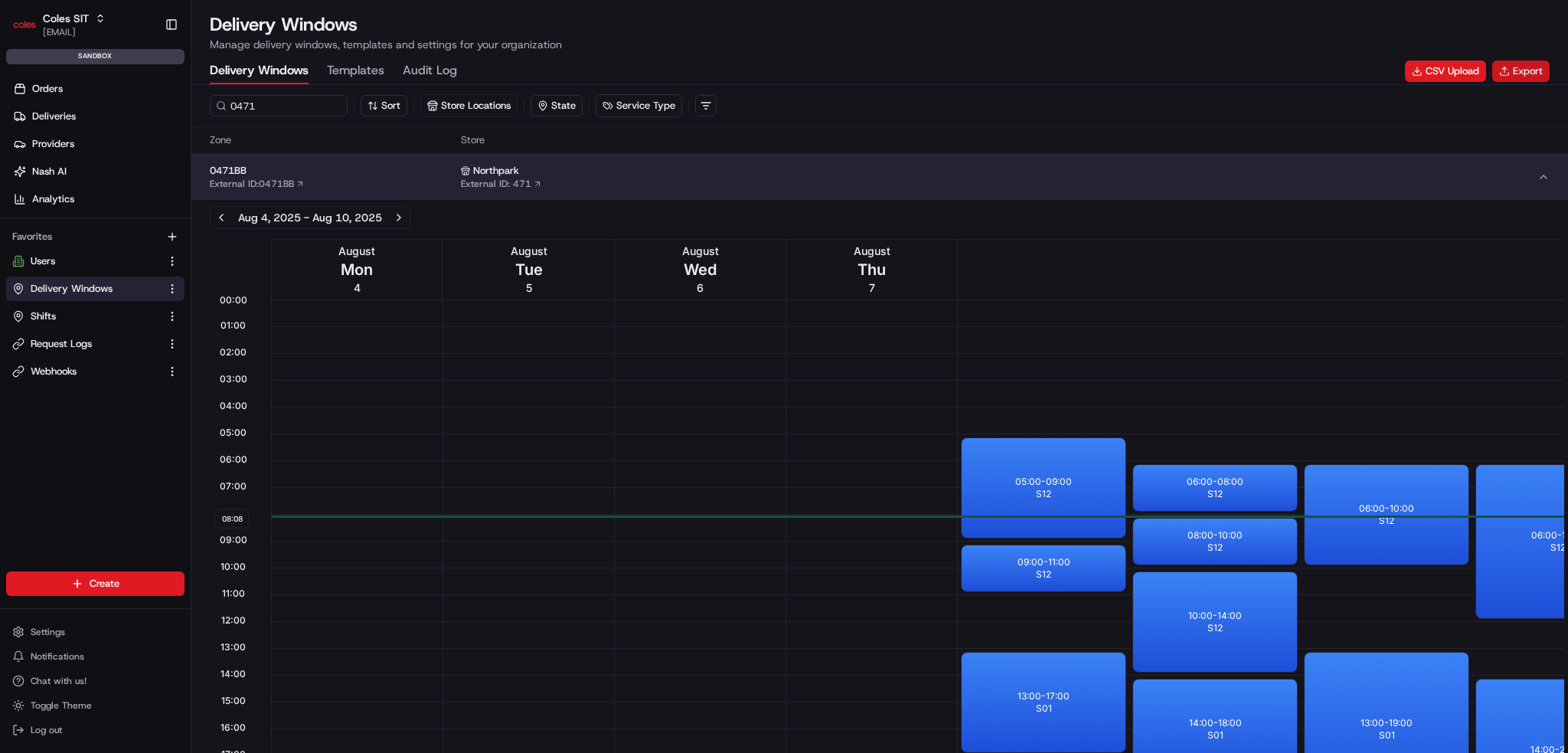 click on "Export" at bounding box center [1521, 71] 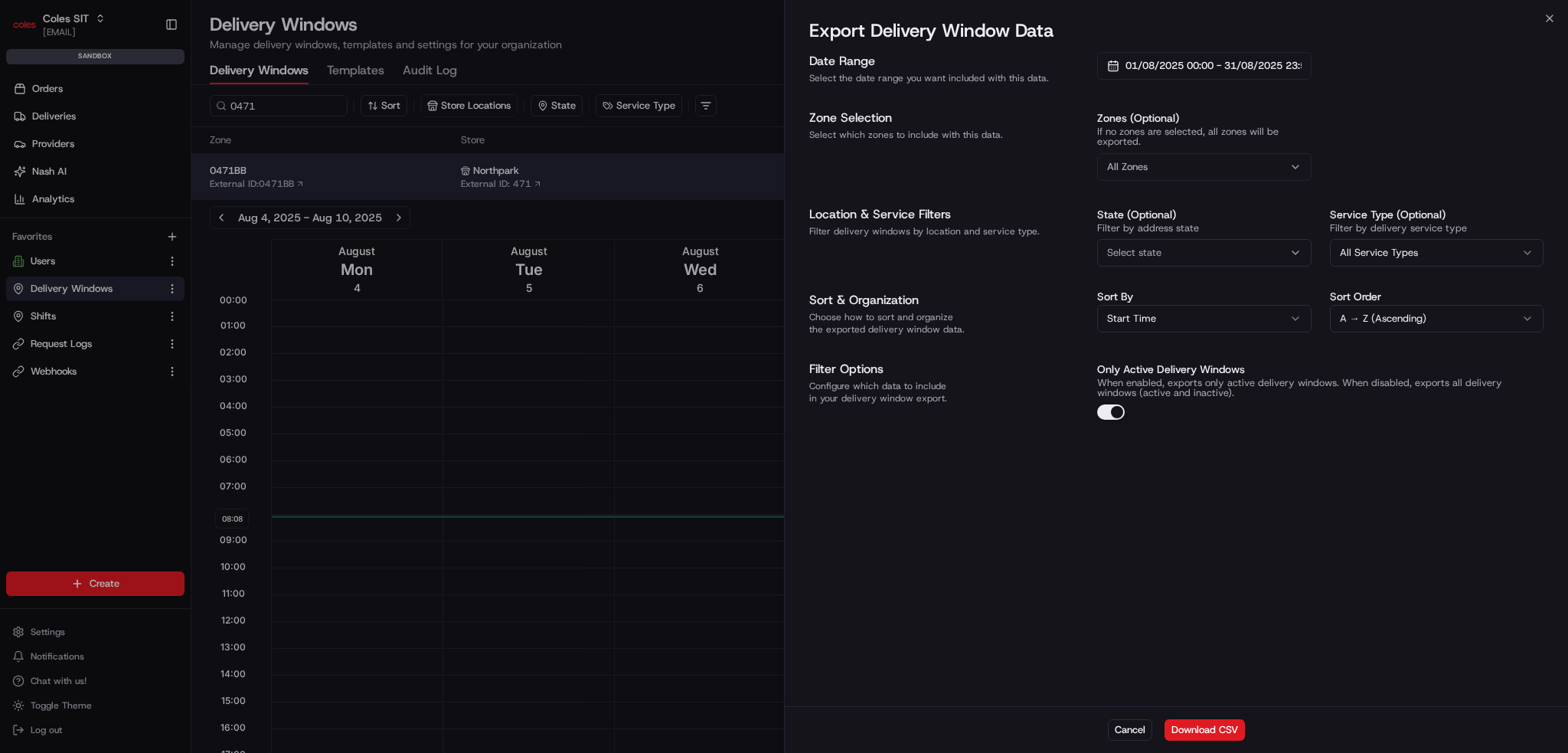 click on "All Zones" at bounding box center [1204, 167] 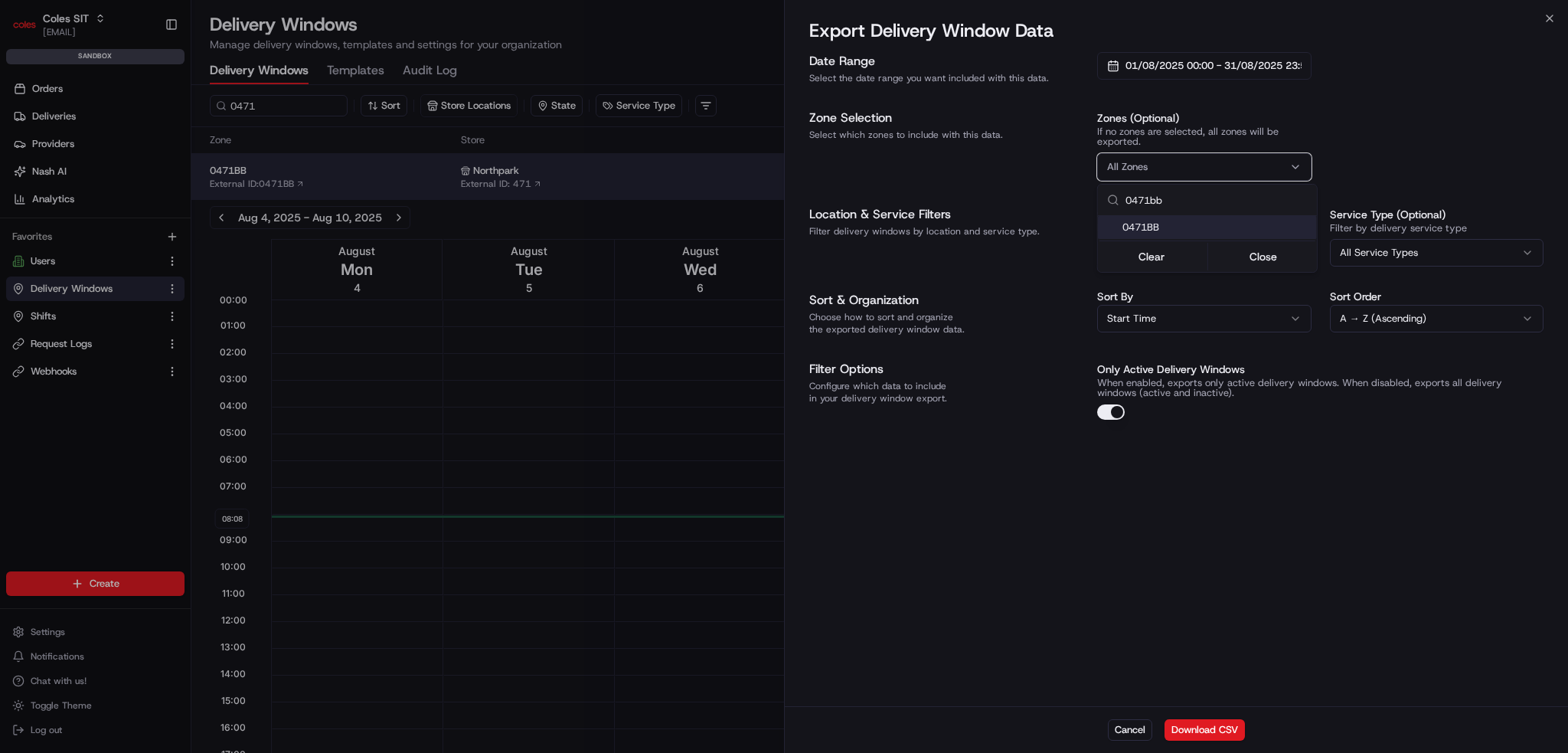 type on "0471bb" 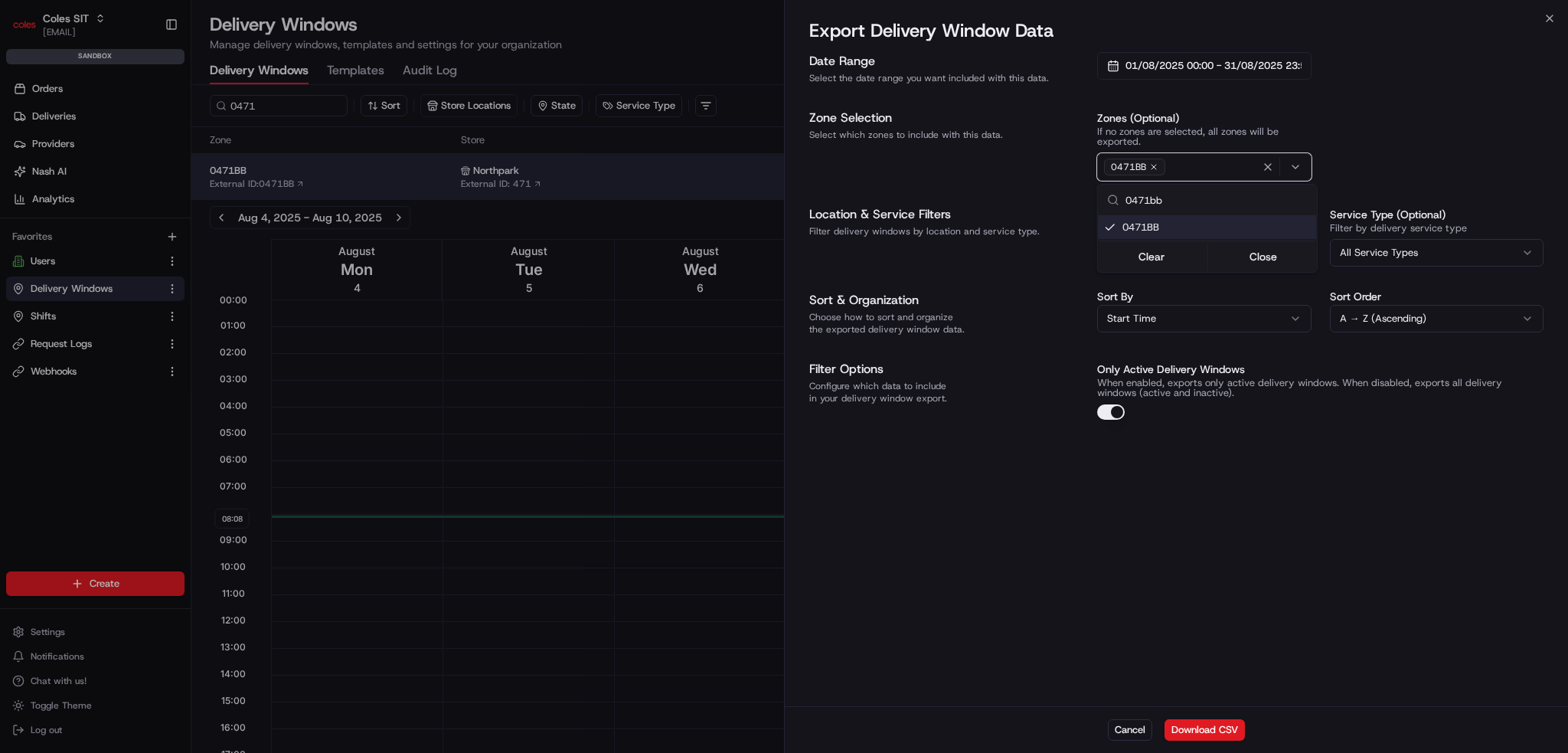 click at bounding box center [784, 376] 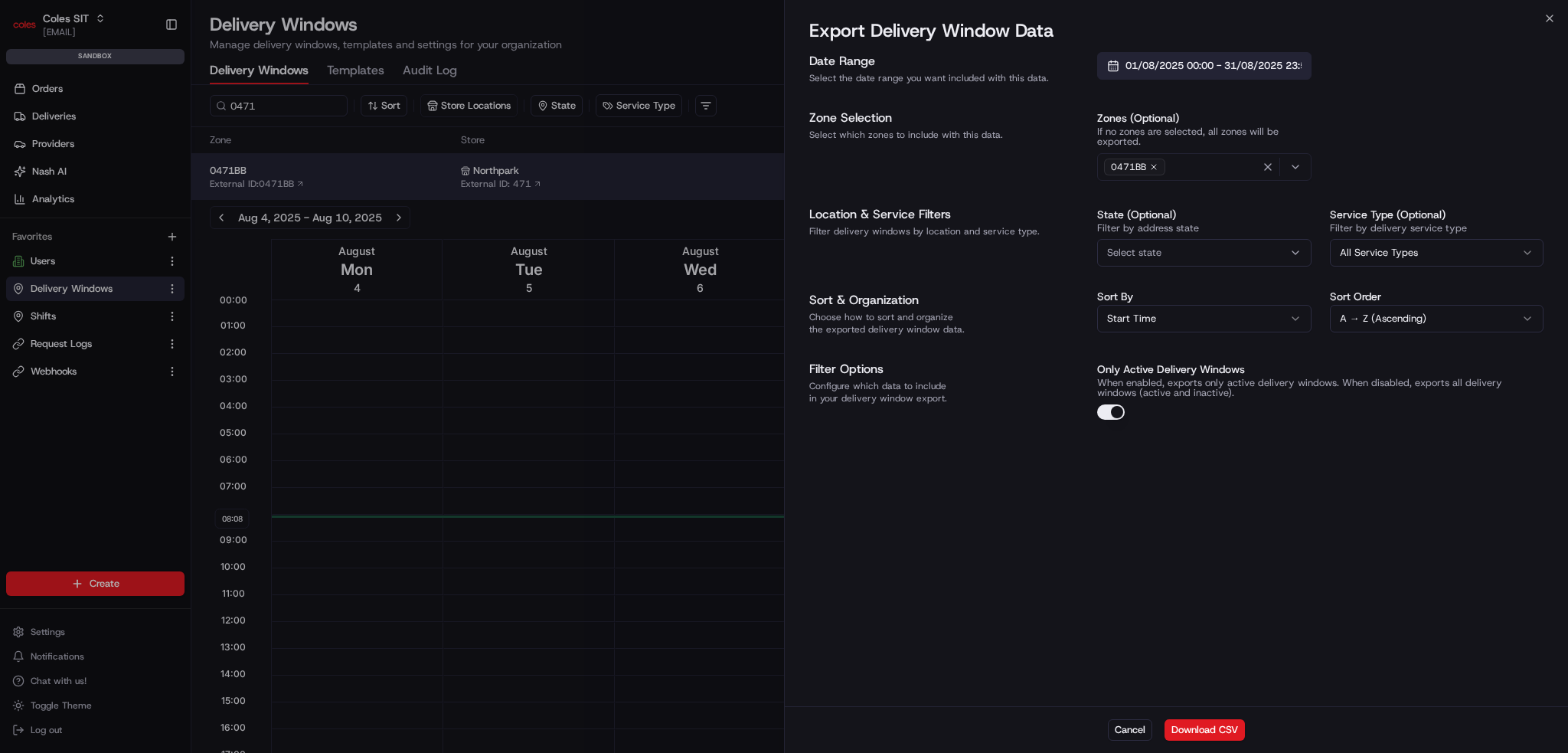 click on "01/08/2025 00:00 - 31/08/2025 23:59" at bounding box center (1214, 66) 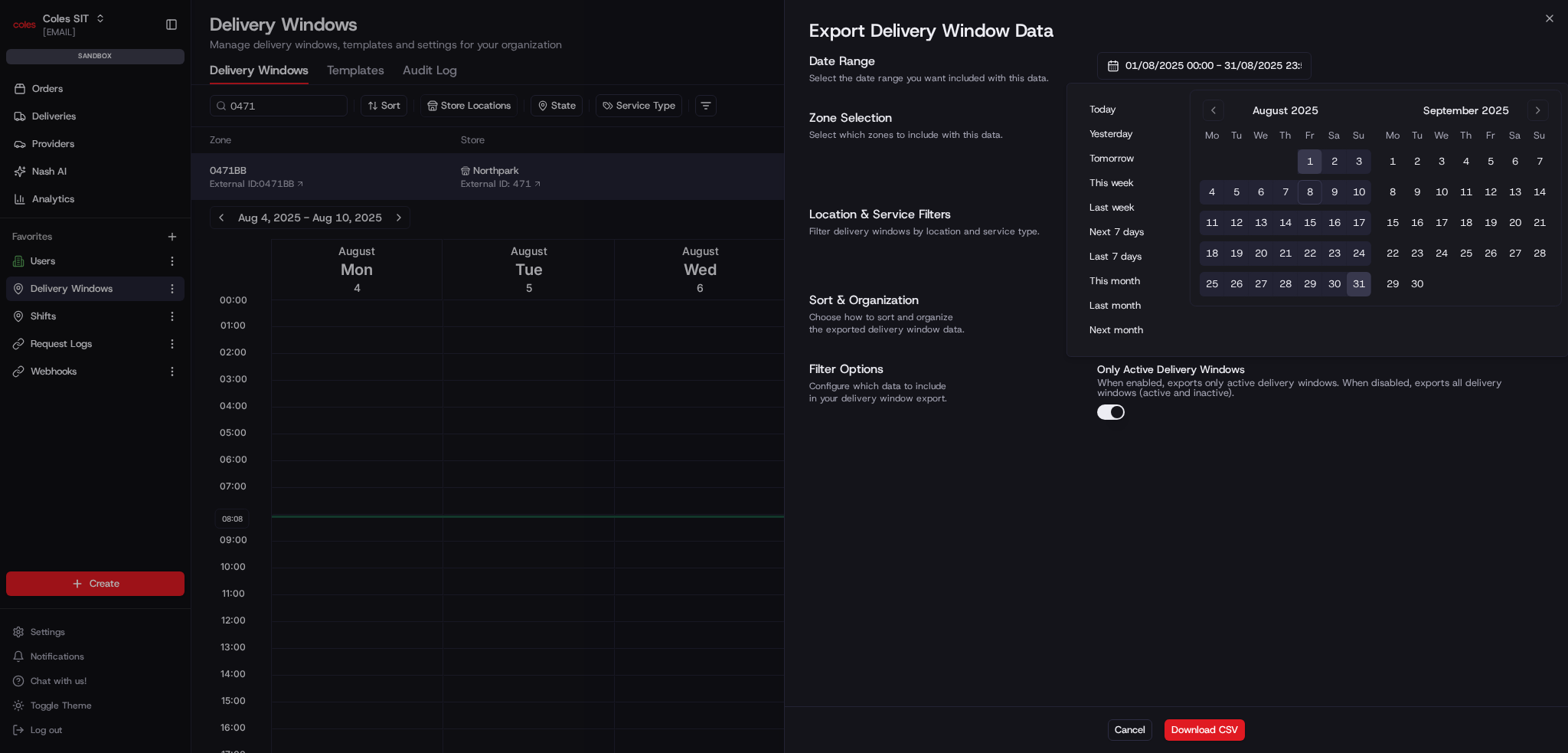 click on "9" at bounding box center (1334, 192) 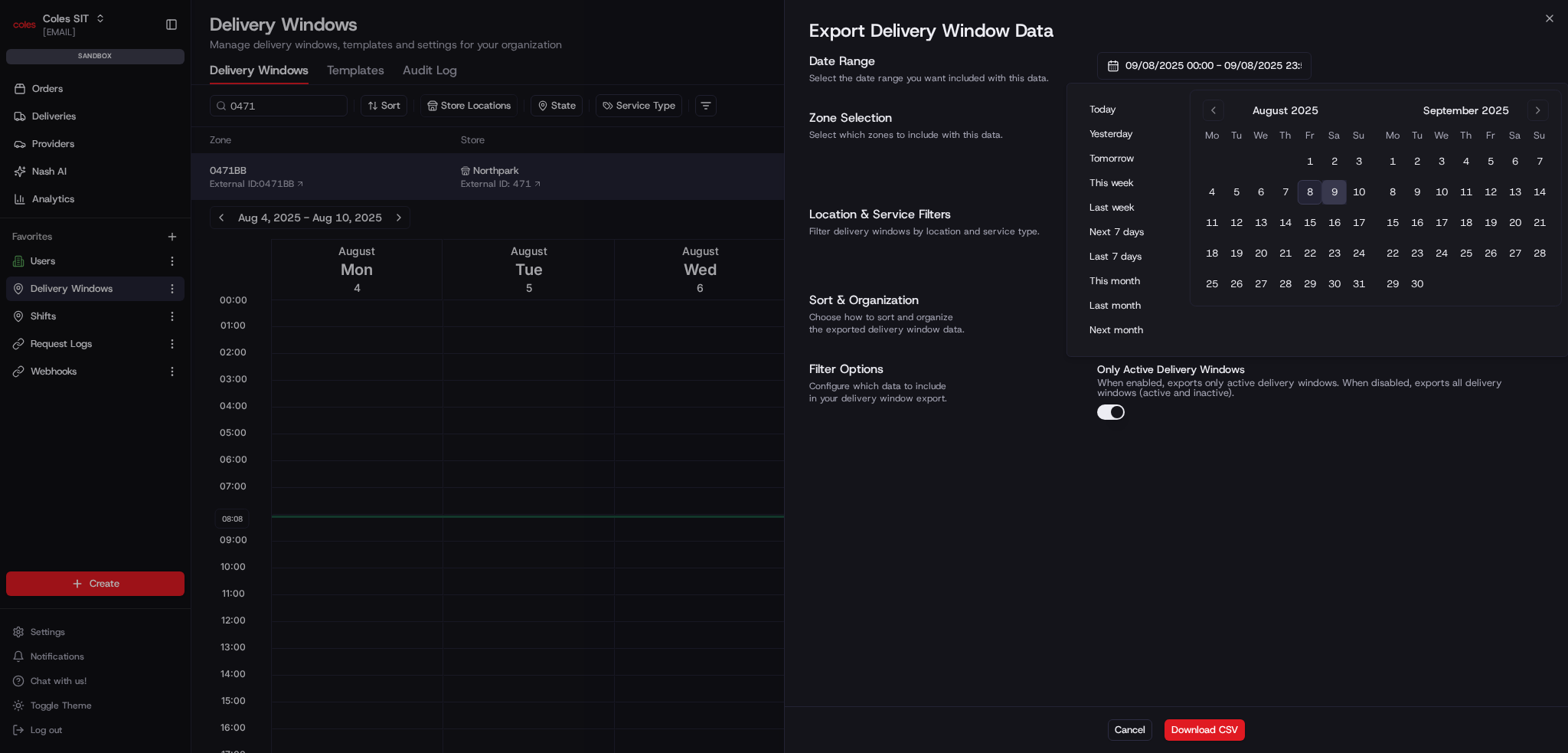 click on "9" at bounding box center [1334, 192] 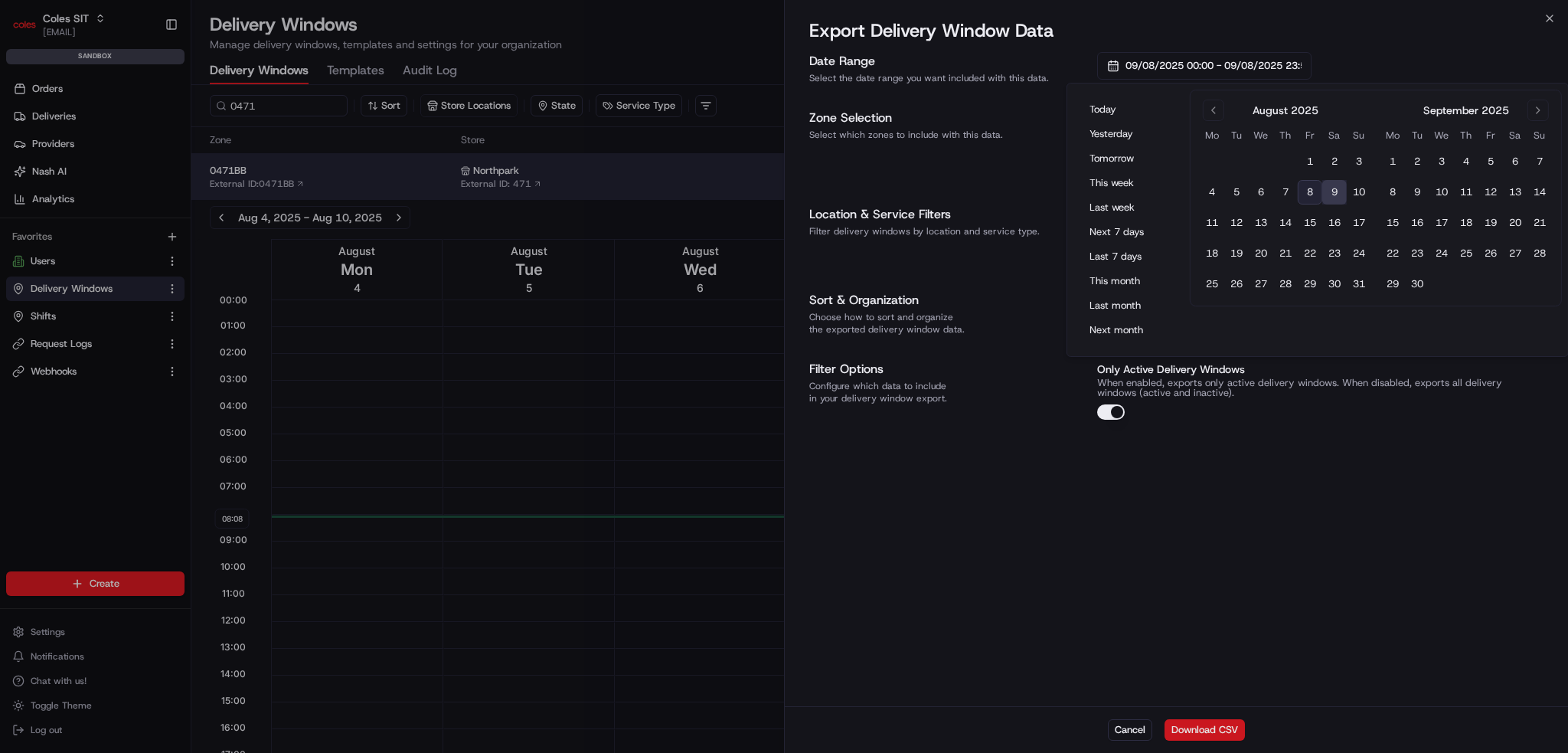 click on "Download CSV" at bounding box center [1204, 730] 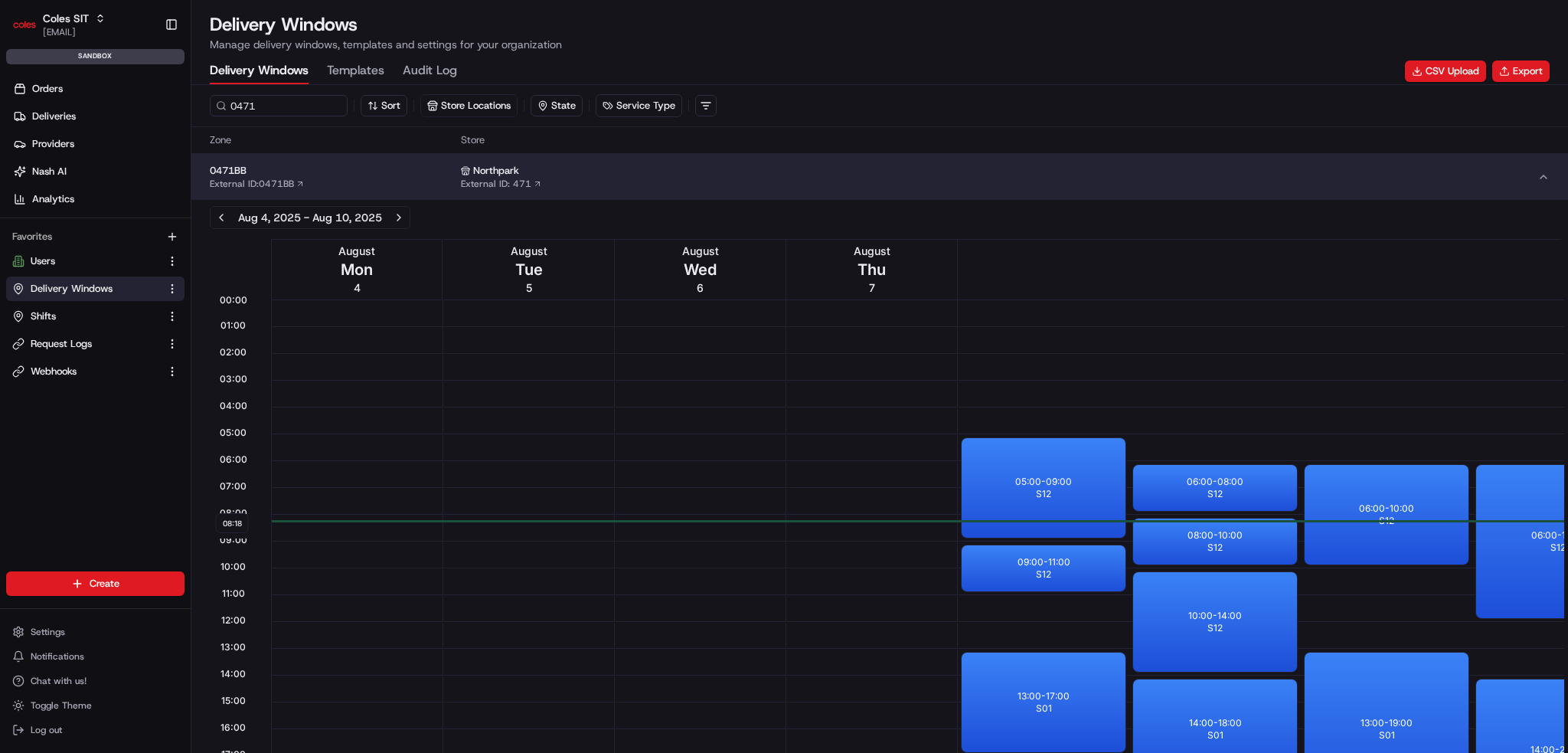 scroll, scrollTop: 0, scrollLeft: 0, axis: both 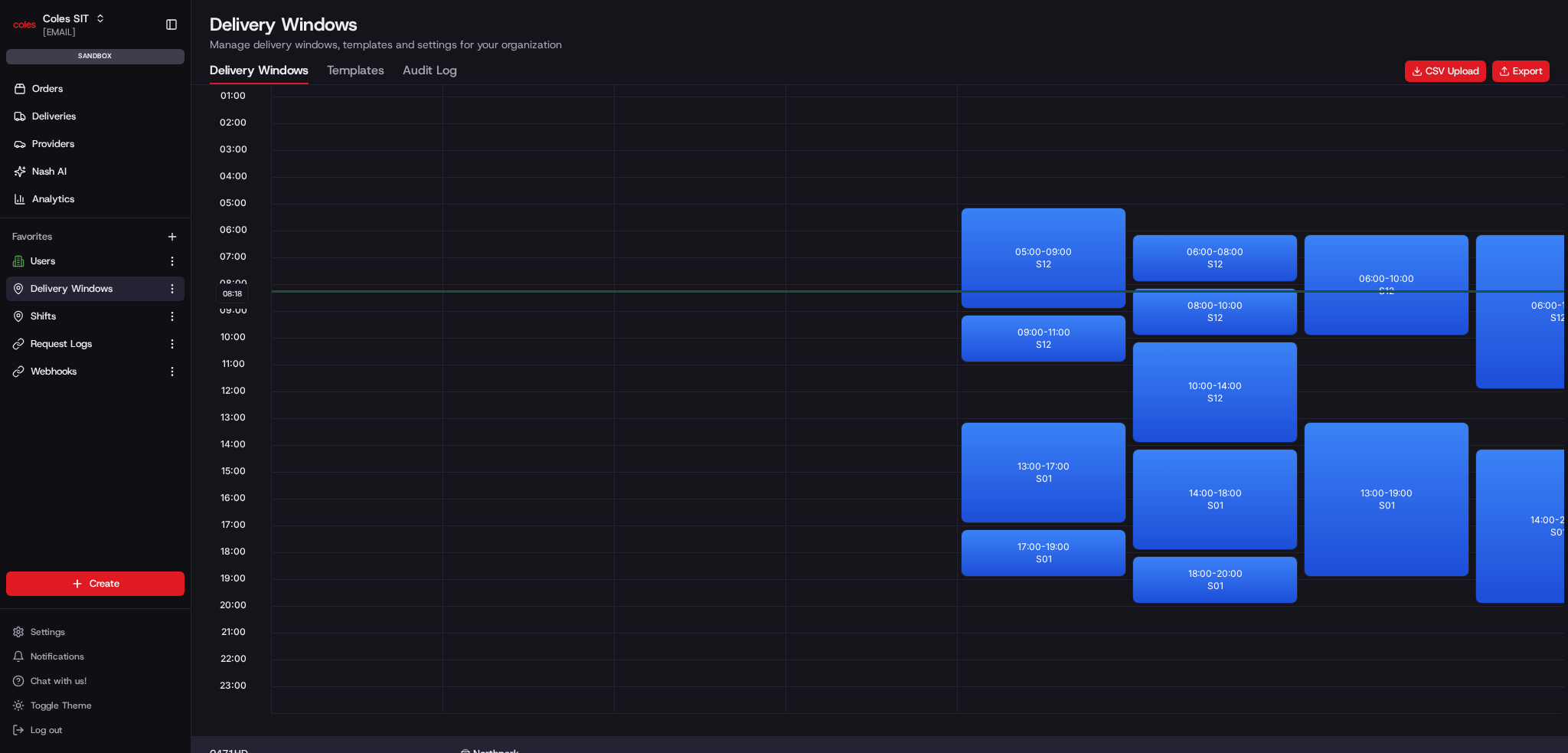 drag, startPoint x: 1276, startPoint y: 176, endPoint x: 1116, endPoint y: 144, distance: 163.16862 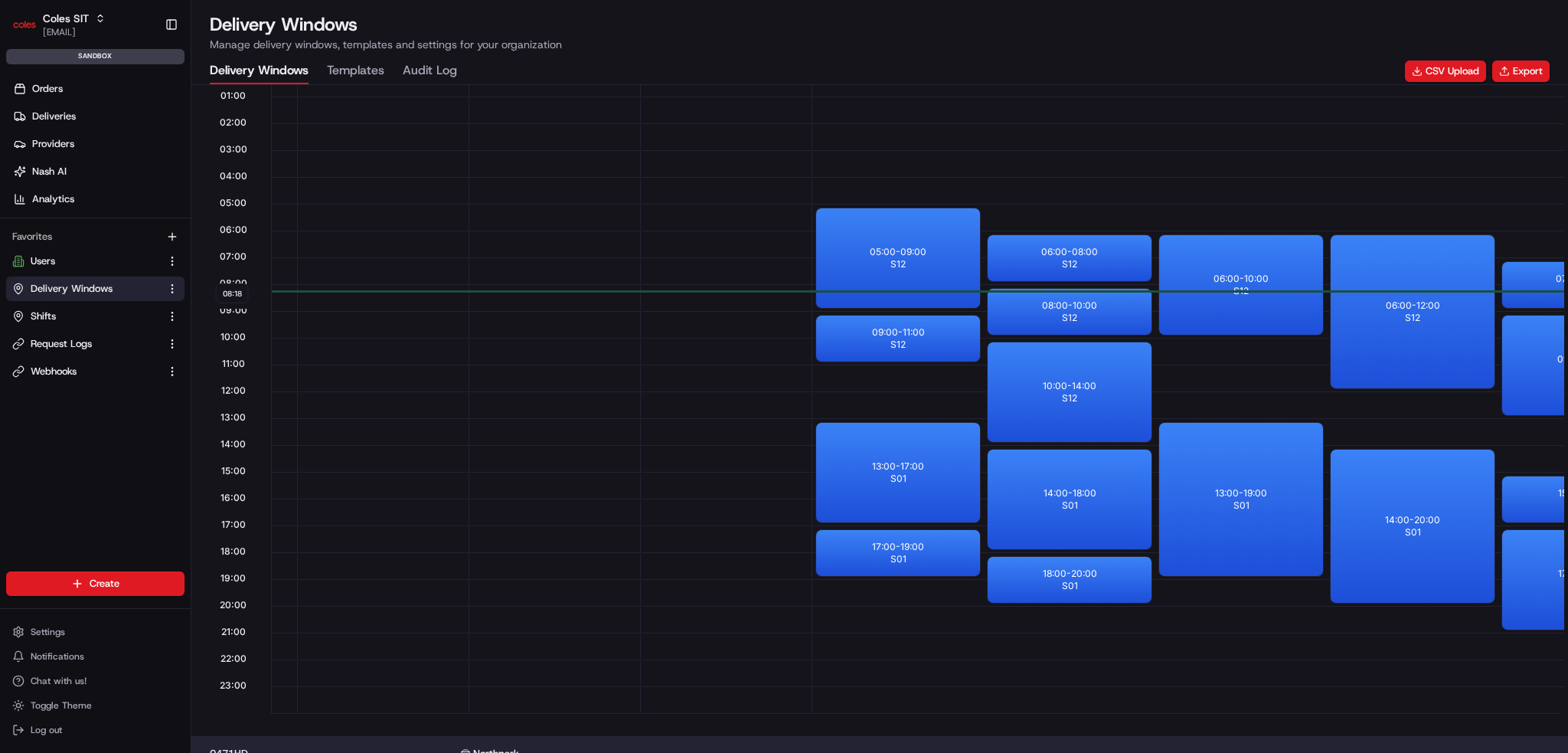 drag, startPoint x: 900, startPoint y: 609, endPoint x: 1017, endPoint y: 607, distance: 117.01709 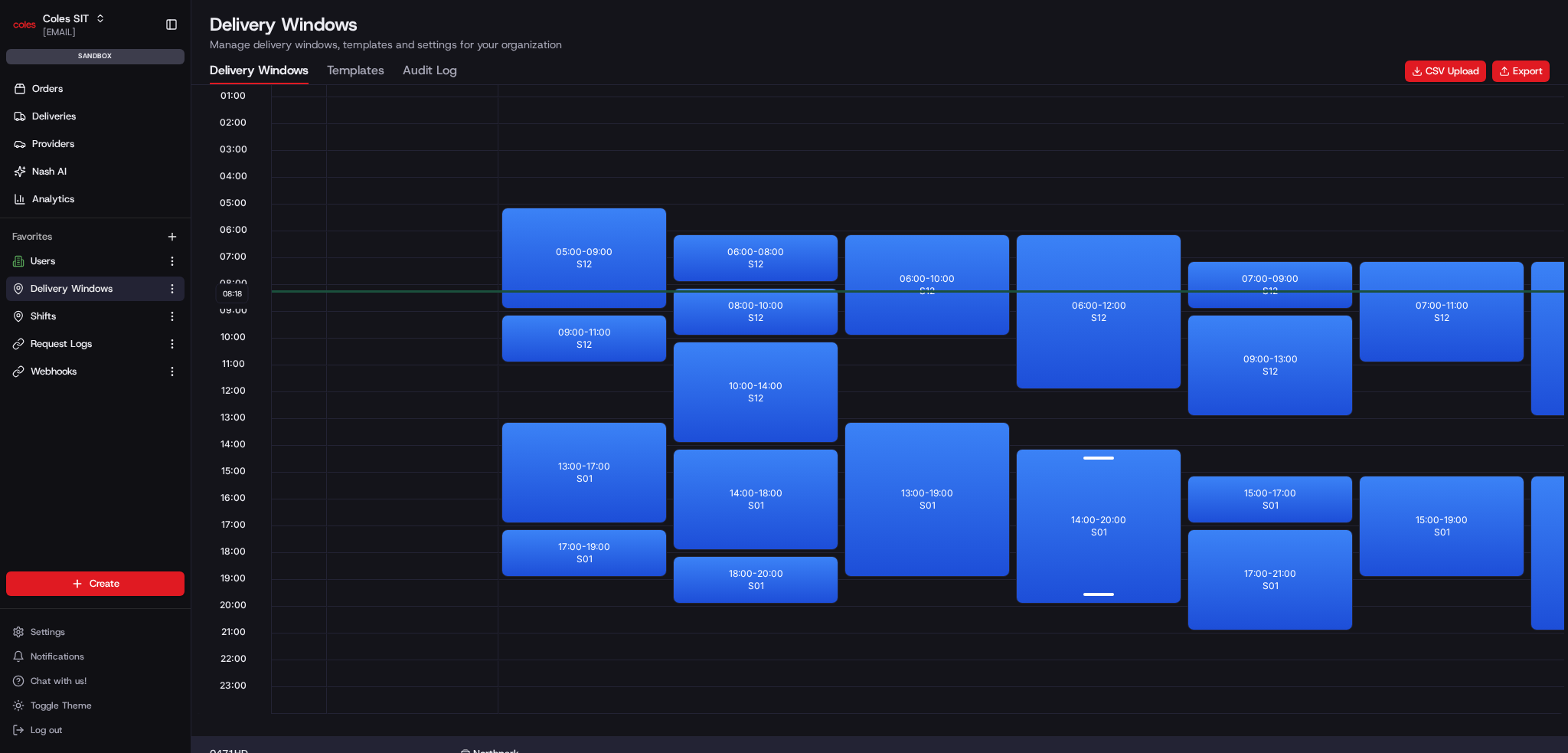 drag, startPoint x: 1018, startPoint y: 609, endPoint x: 1164, endPoint y: 597, distance: 146.49232 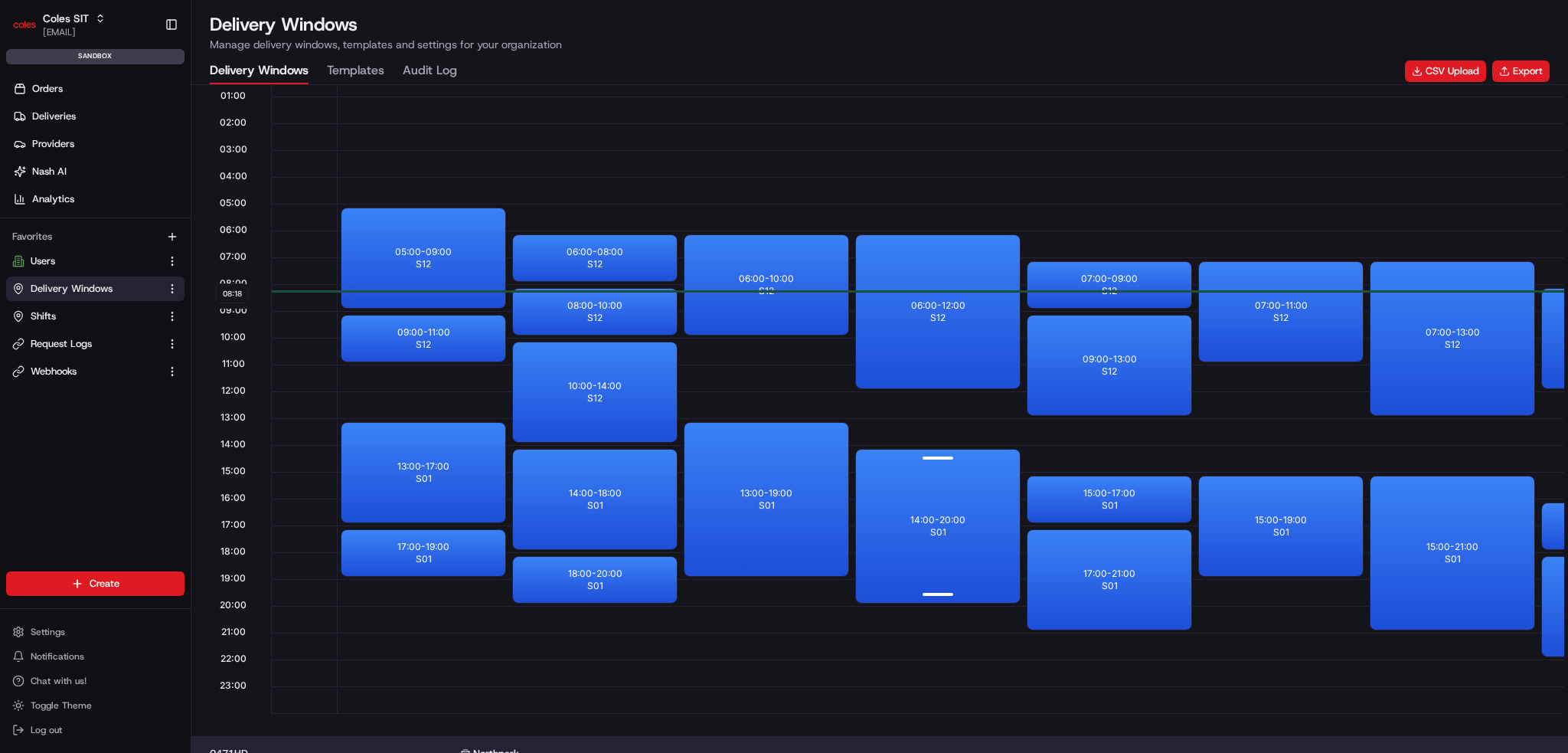 scroll, scrollTop: 0, scrollLeft: 620, axis: horizontal 